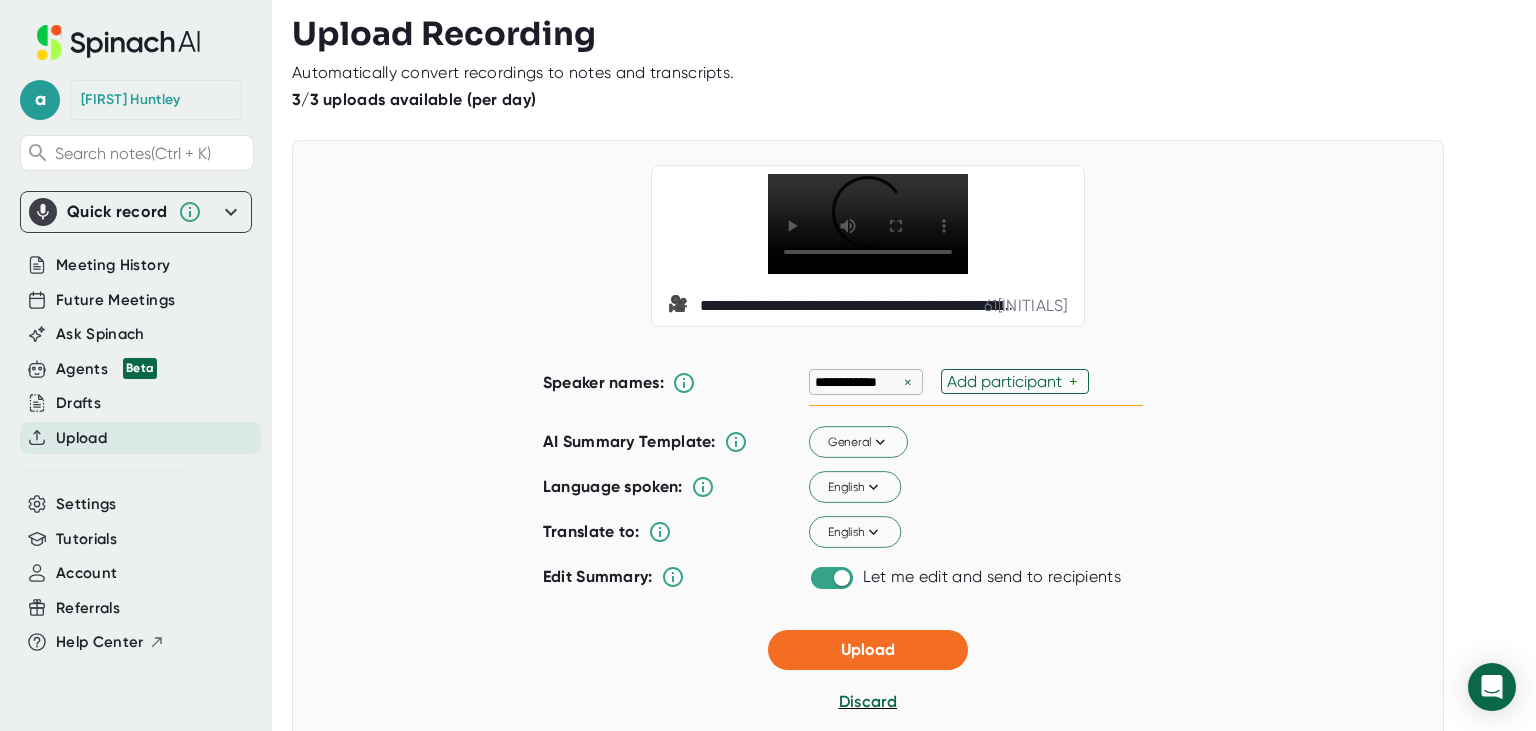 scroll, scrollTop: 0, scrollLeft: 0, axis: both 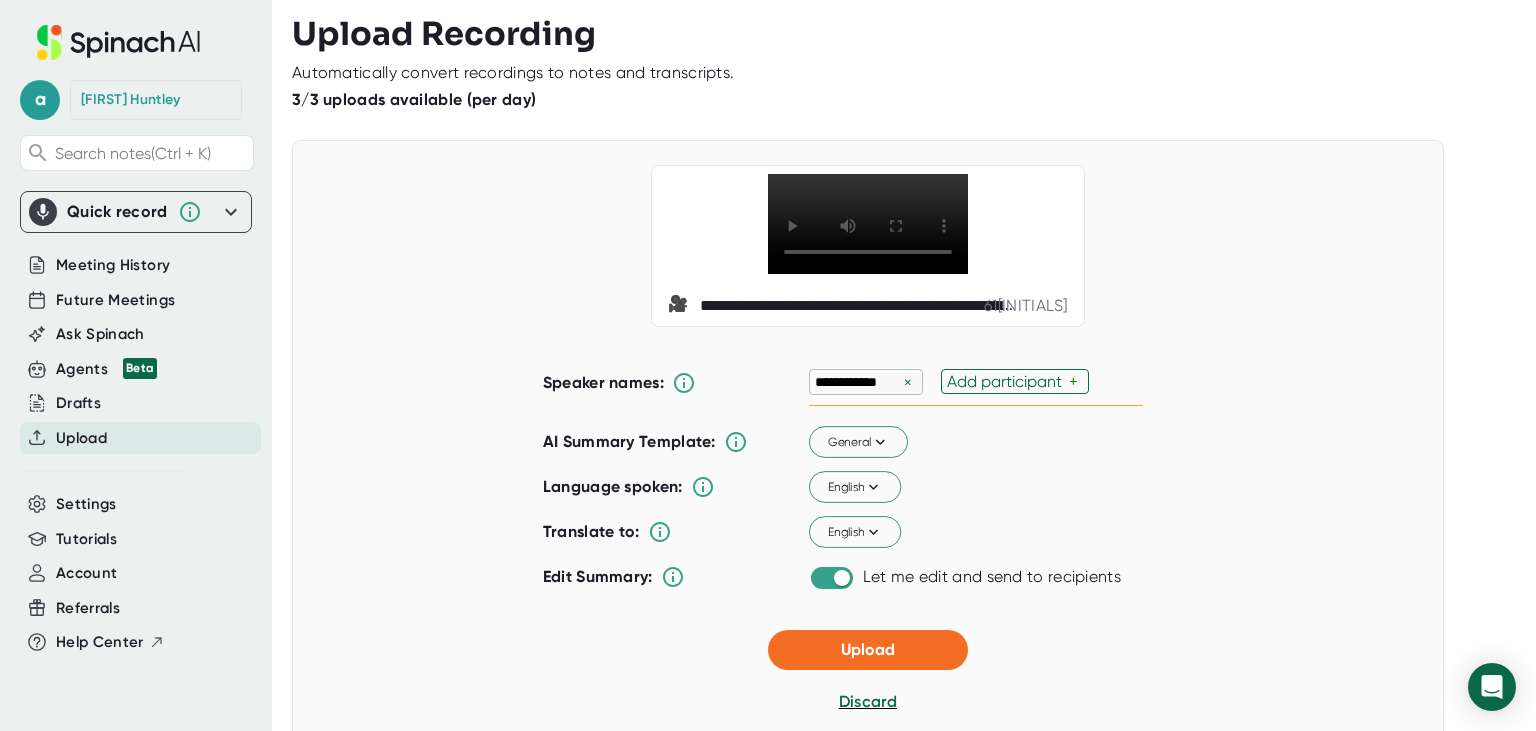 click on "Add participant" at bounding box center (1008, 381) 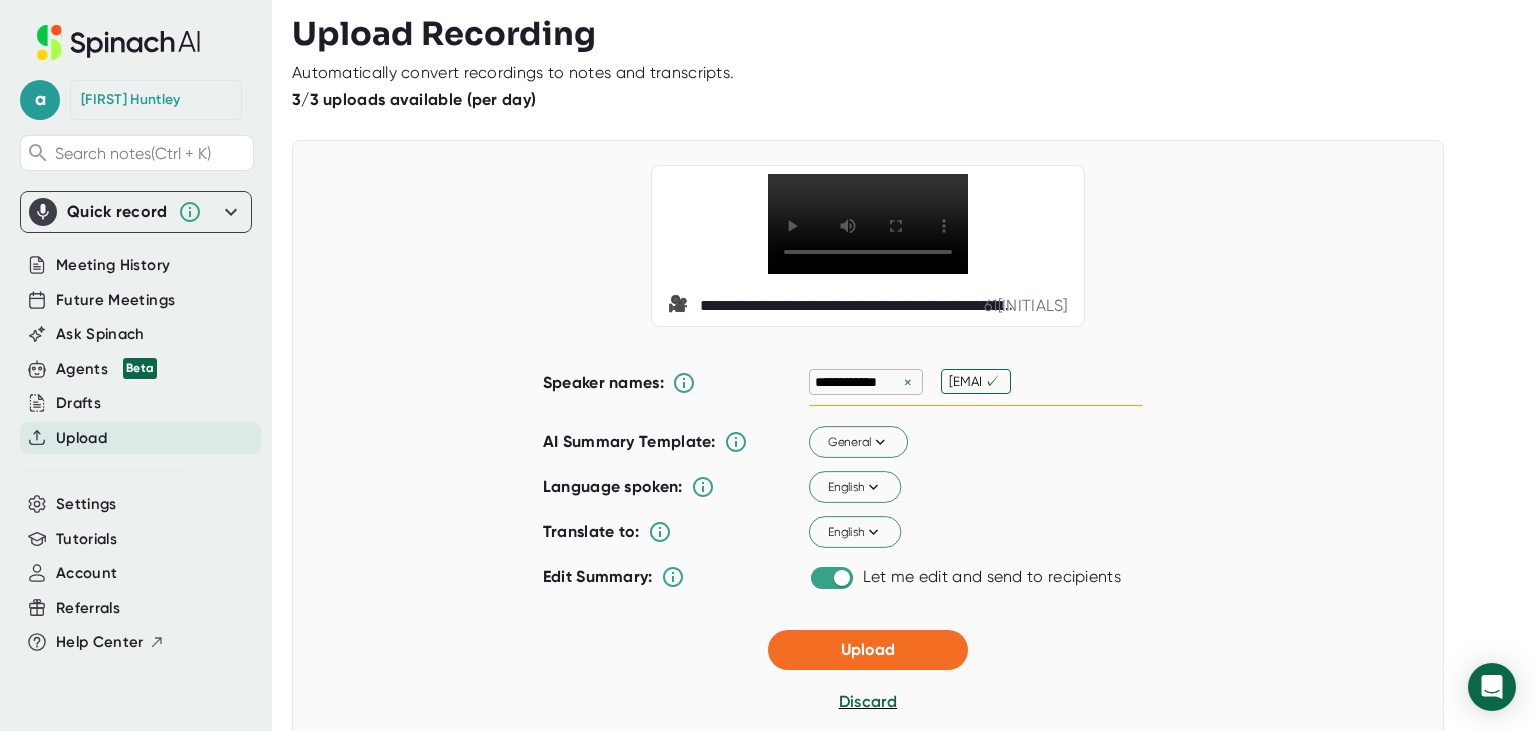 type on "p" 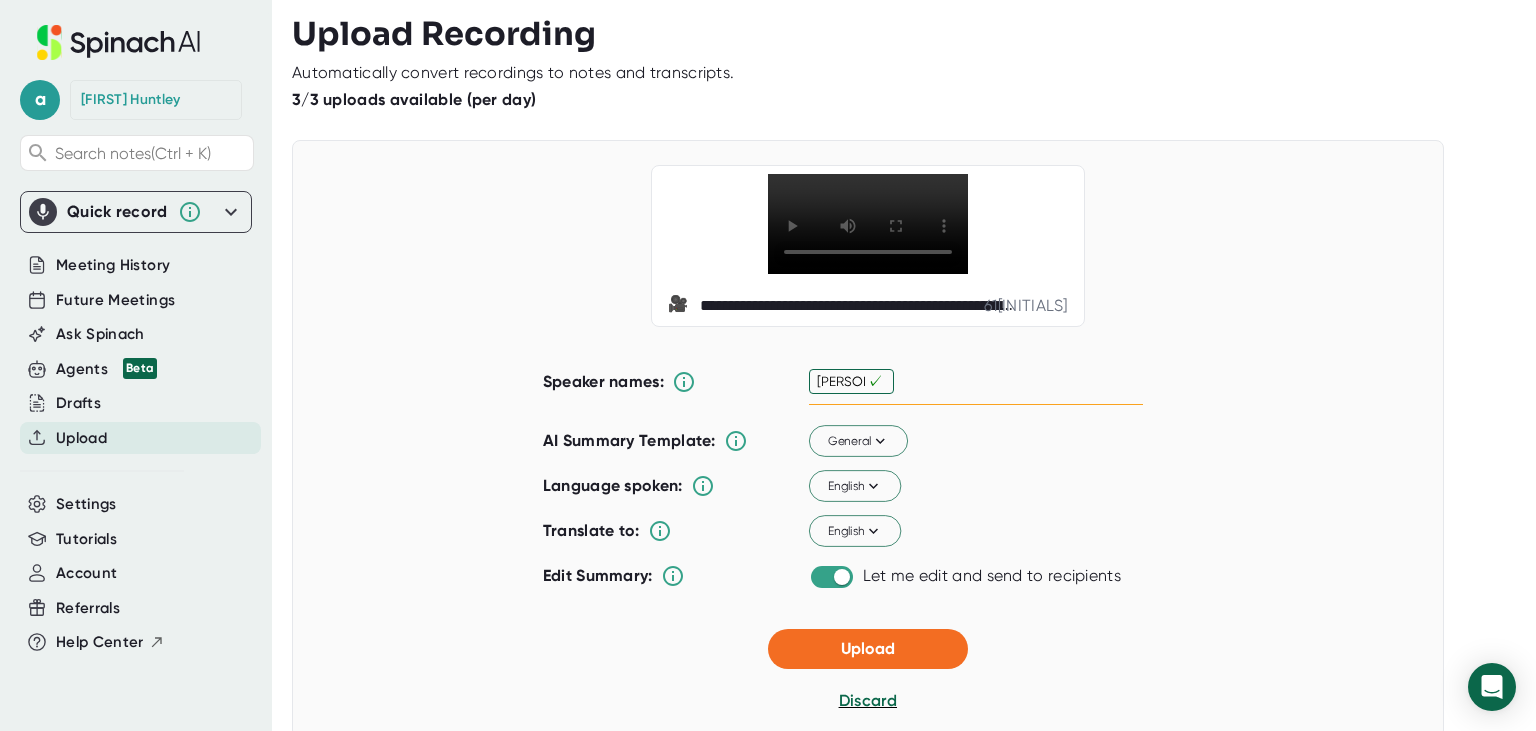 type on "A" 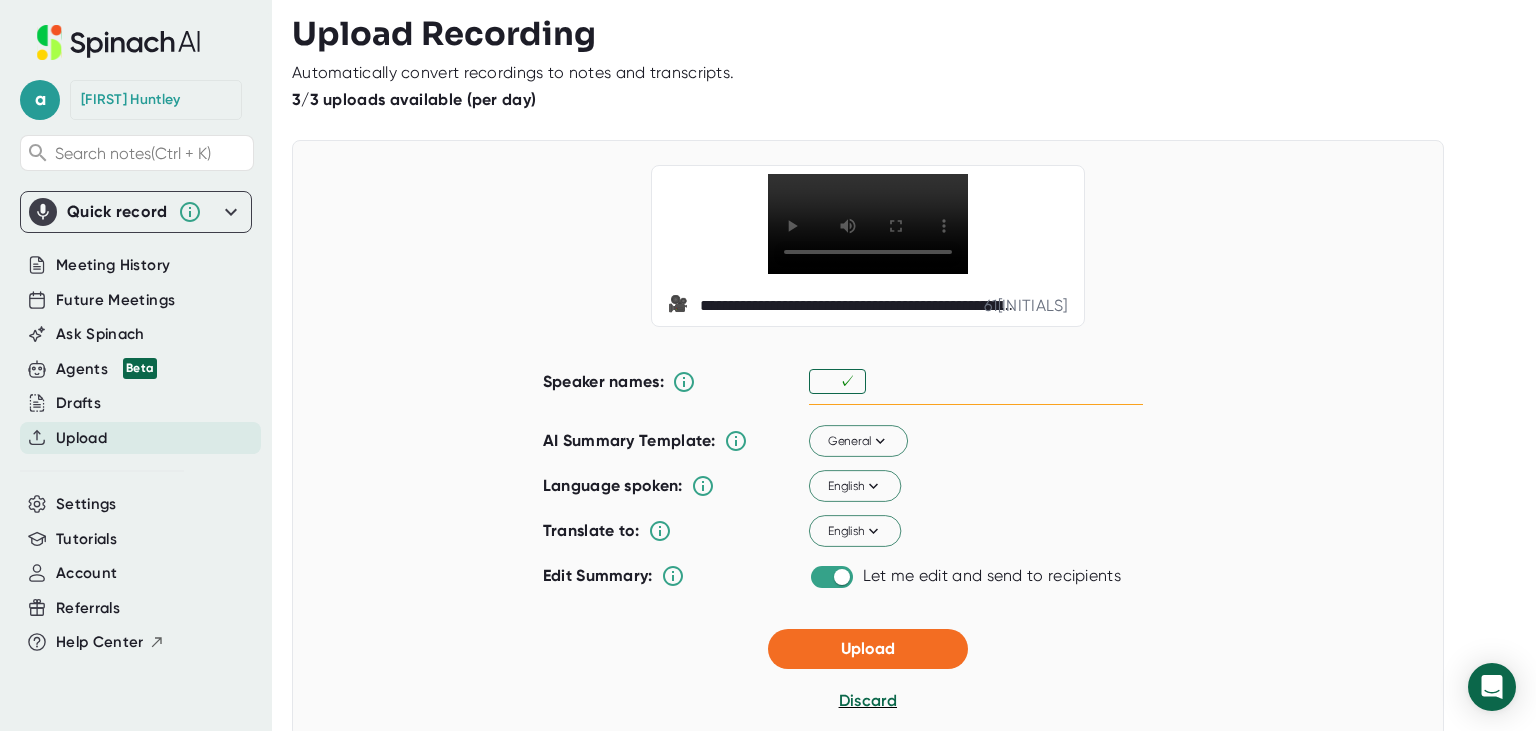 type on "a" 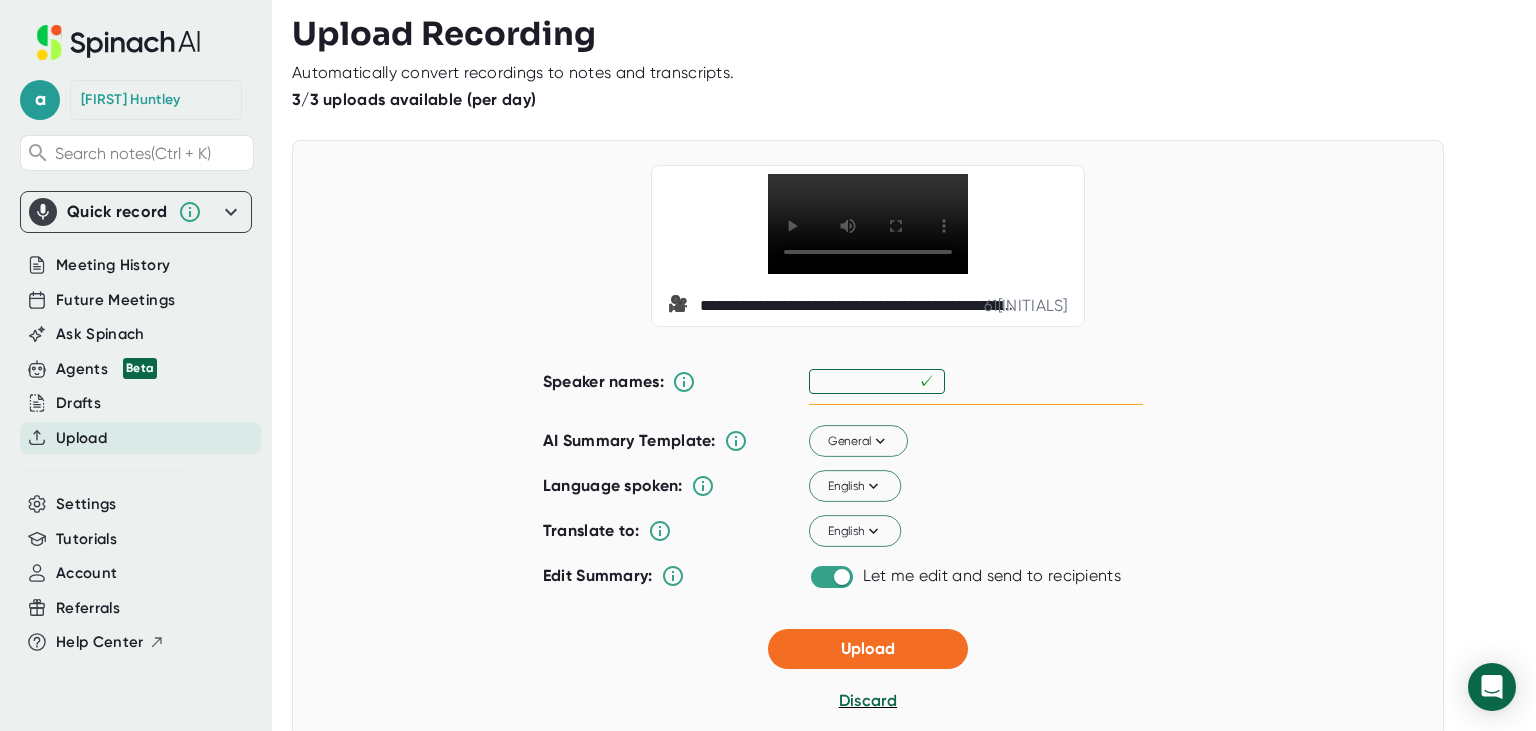 click on "✓" at bounding box center [976, 382] 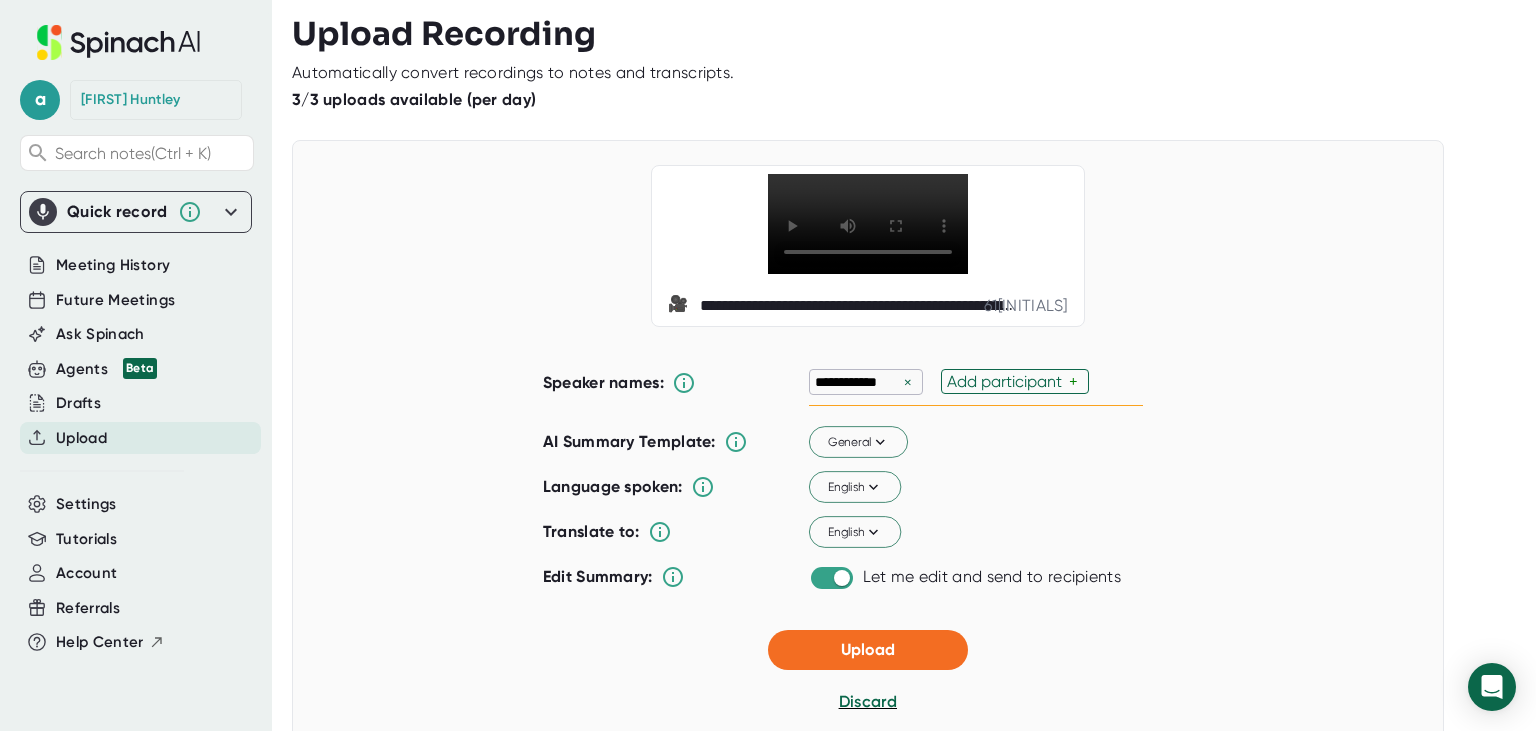 click on "Add participant" at bounding box center [1008, 381] 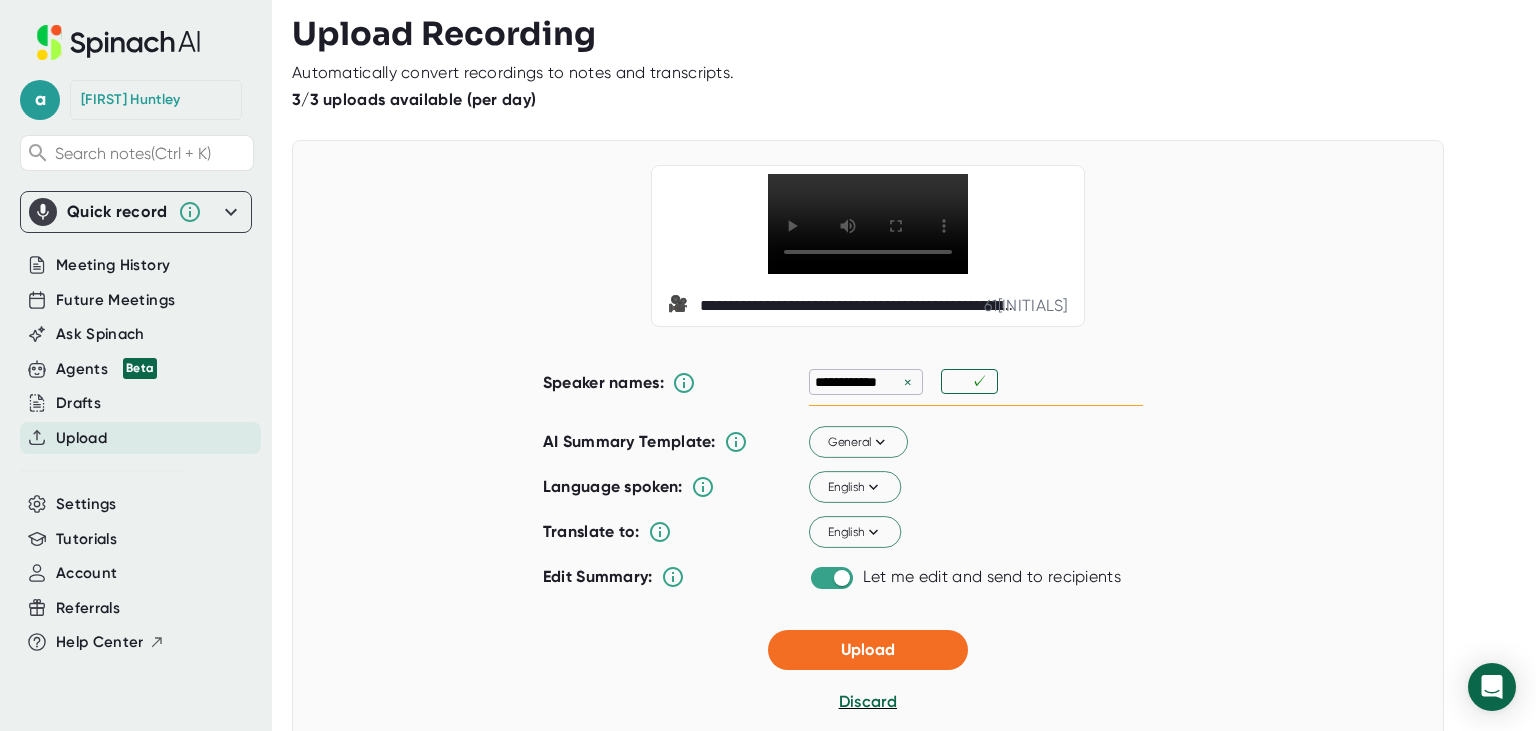 click on "**********" at bounding box center (868, 246) 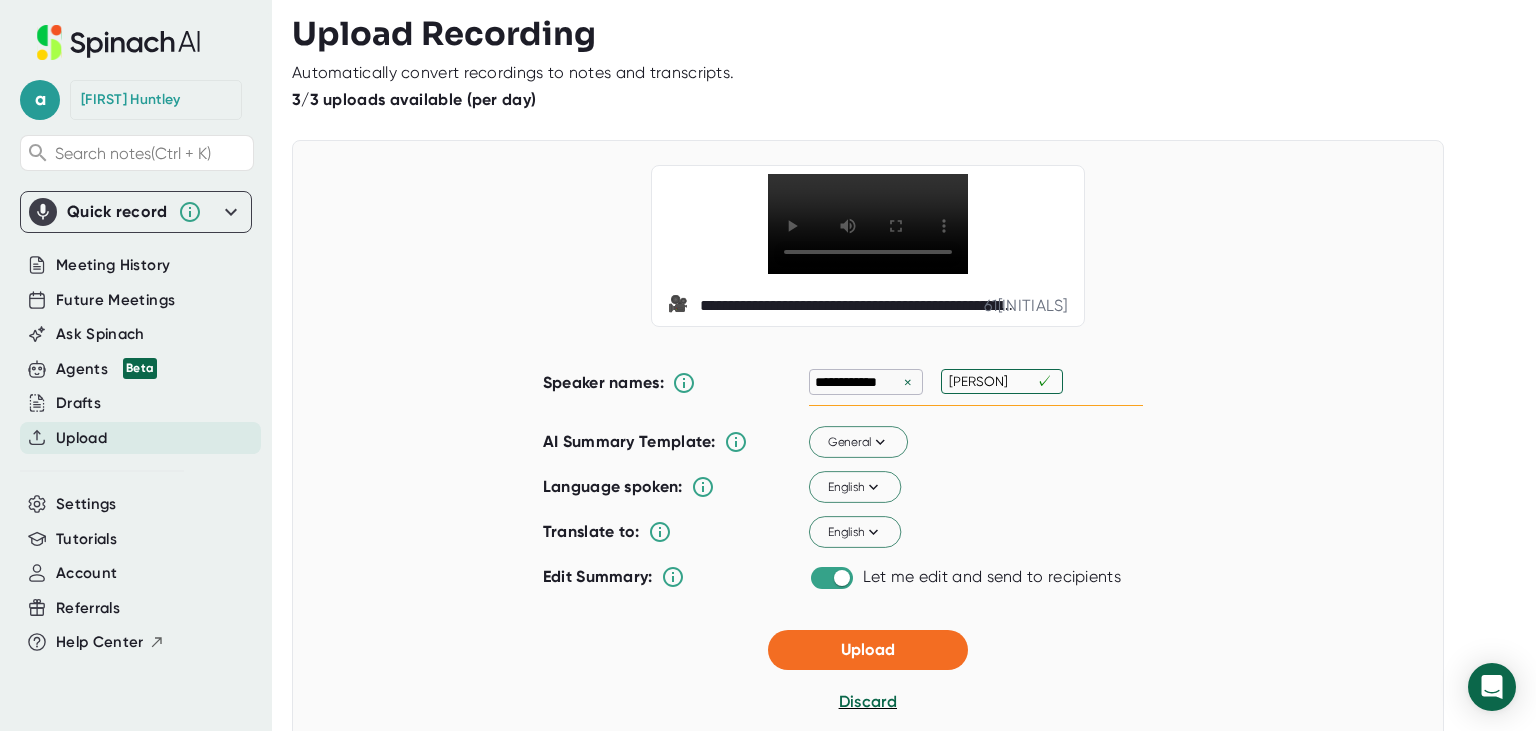 type on "[PERSON]" 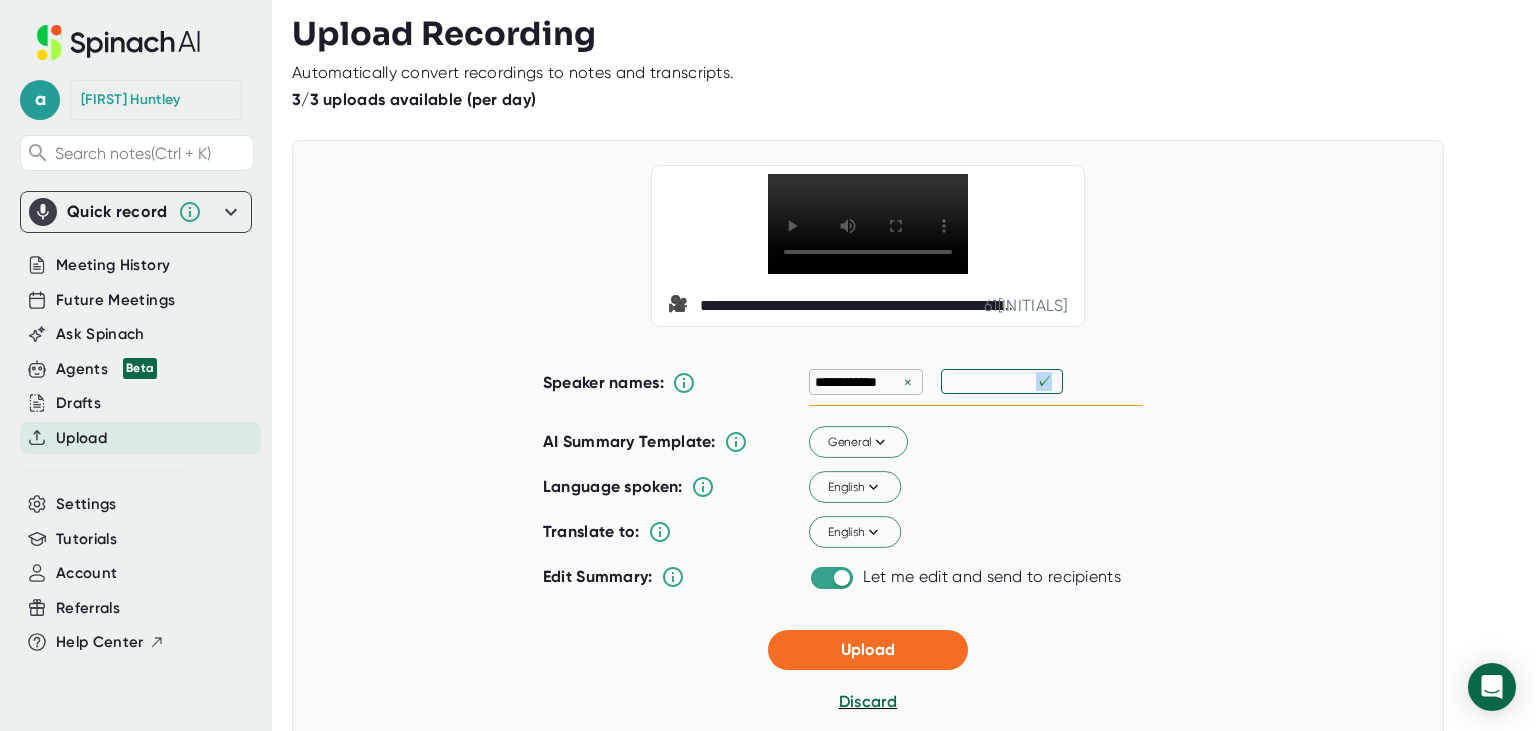 click on "**********" at bounding box center (976, 382) 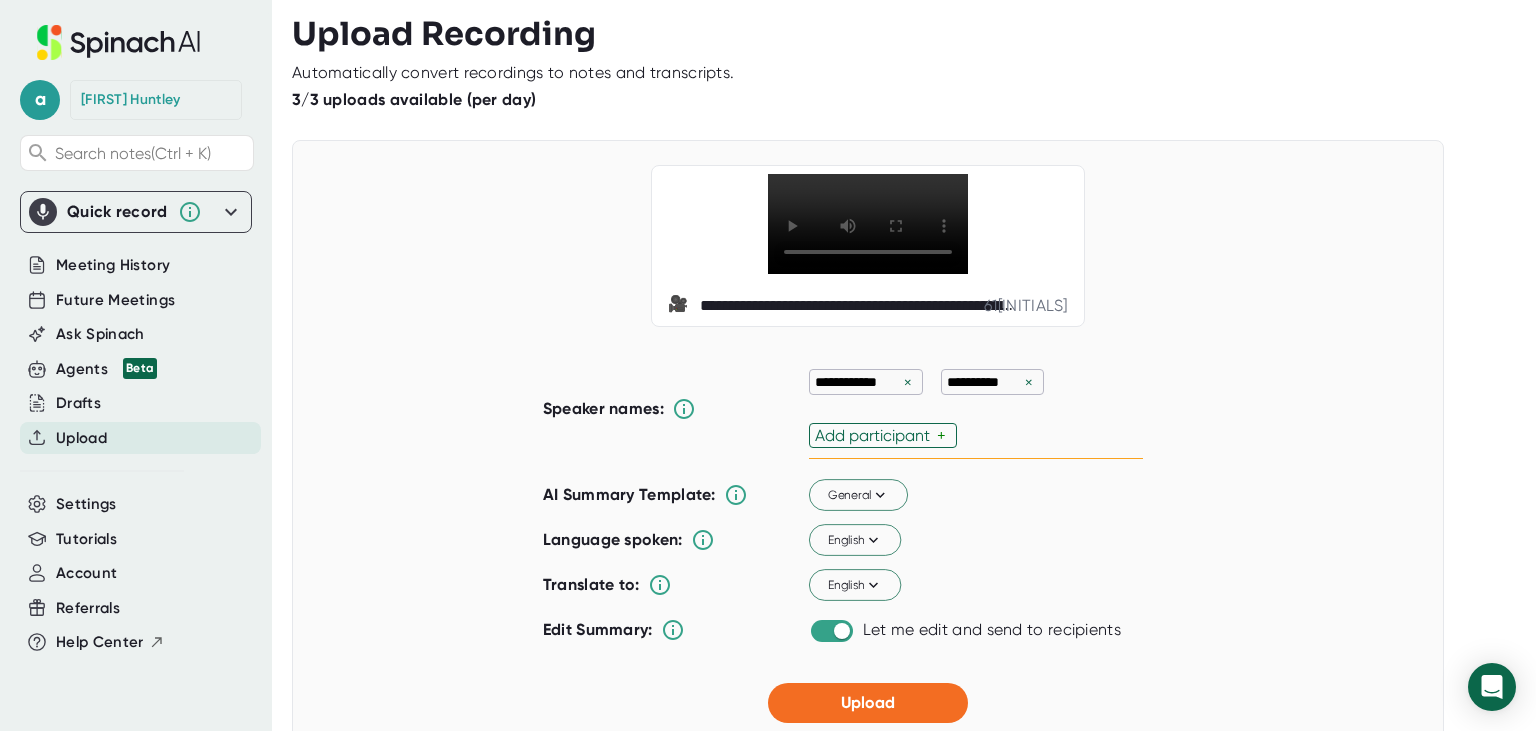 click on "Add participant" at bounding box center [876, 435] 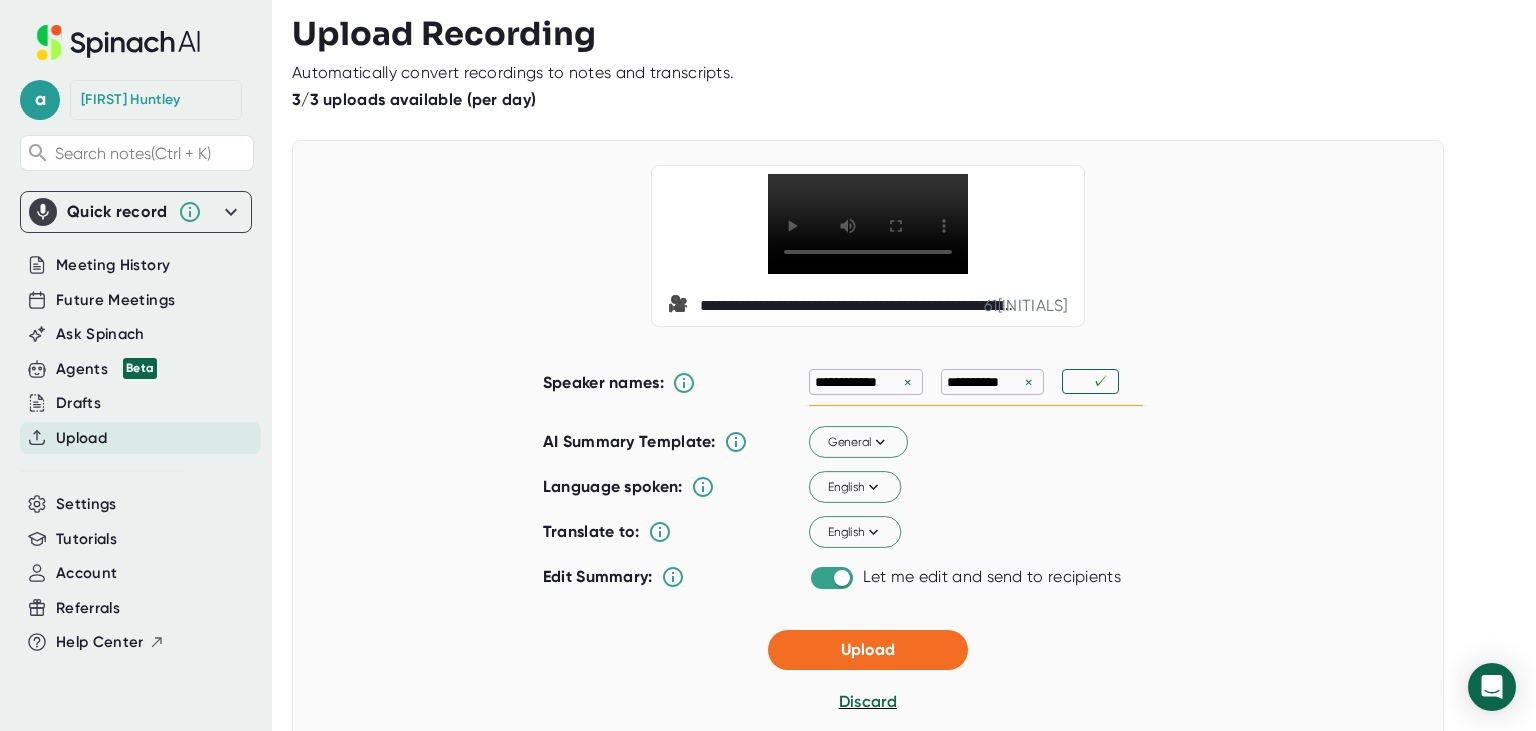 click on "**********" at bounding box center (868, 246) 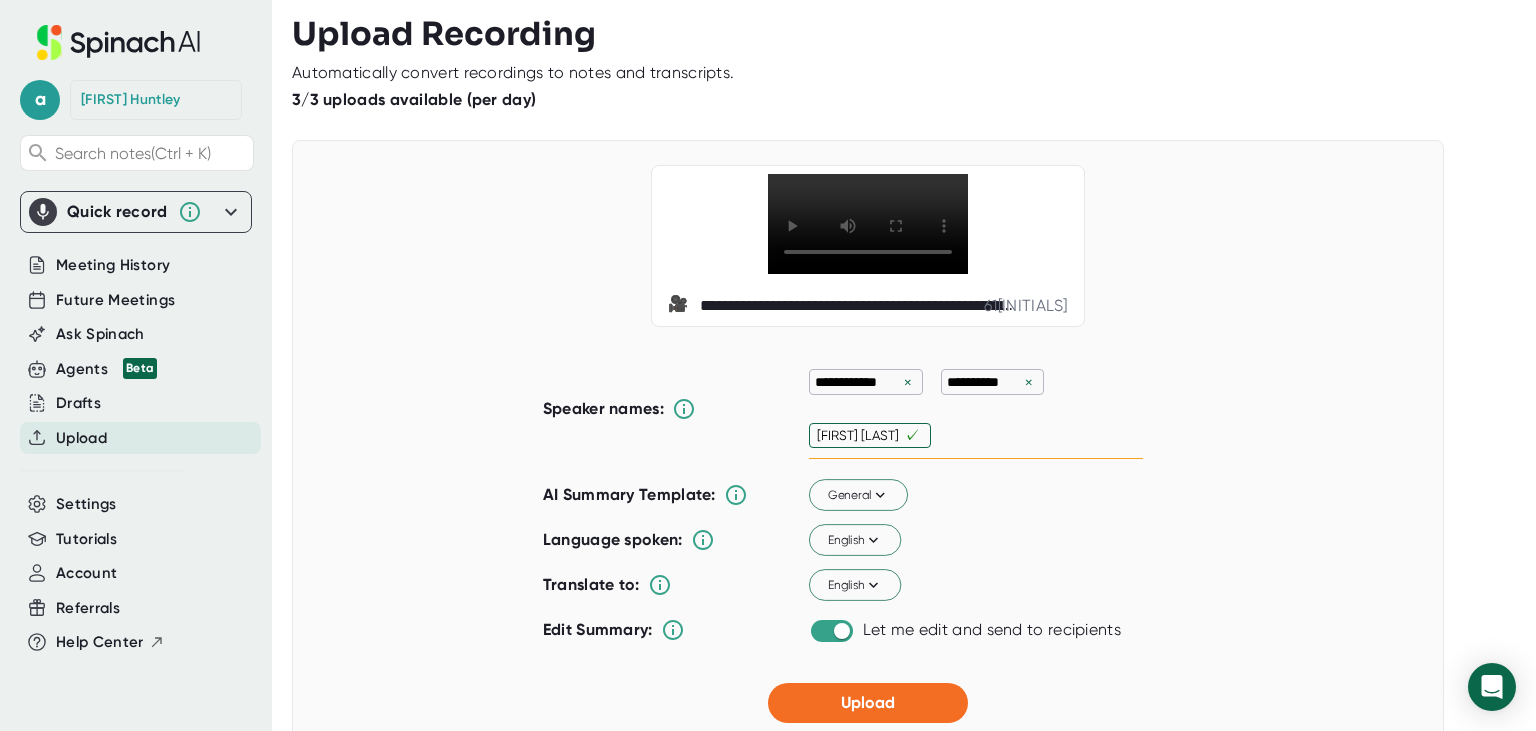 type on "[FIRST] [LAST]" 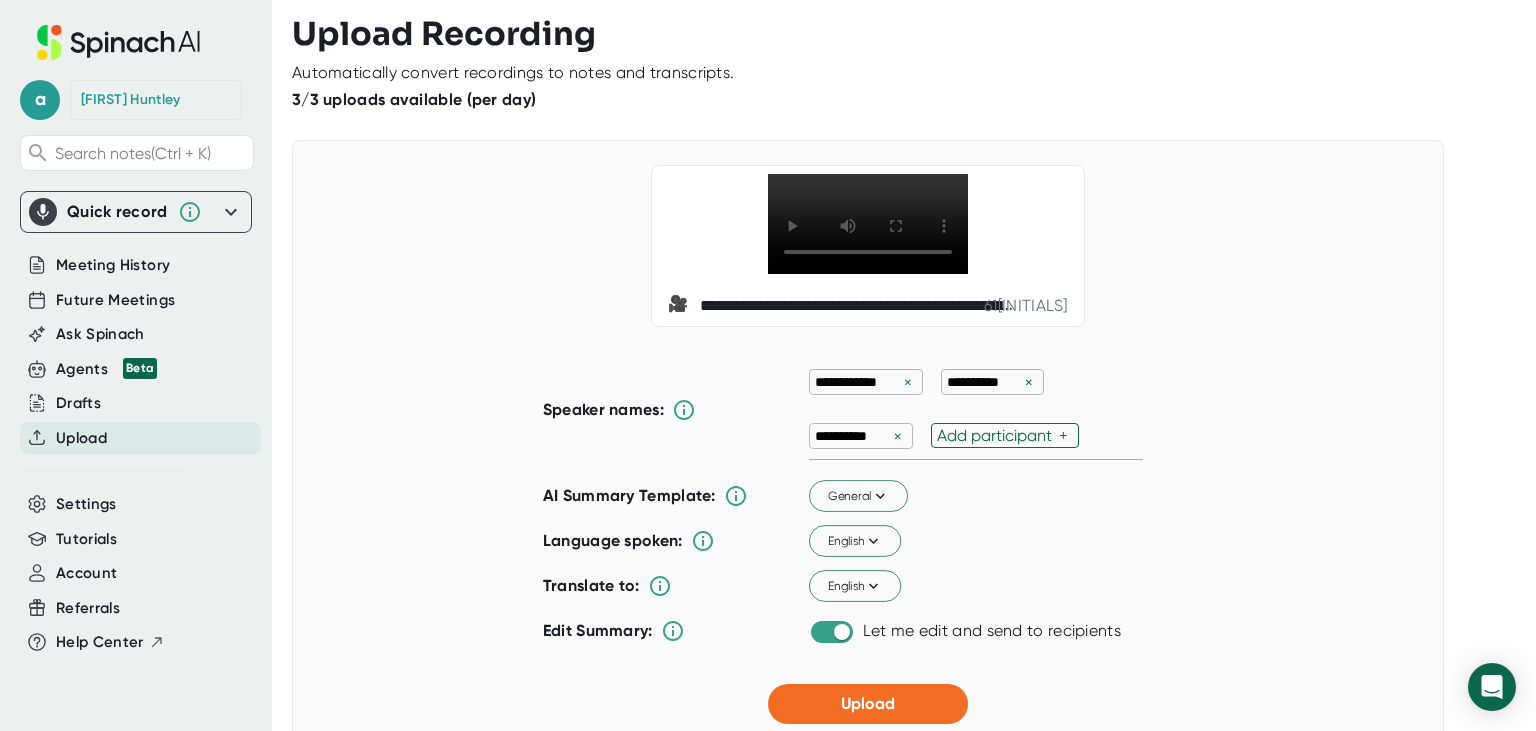 click on "**********" at bounding box center (976, 409) 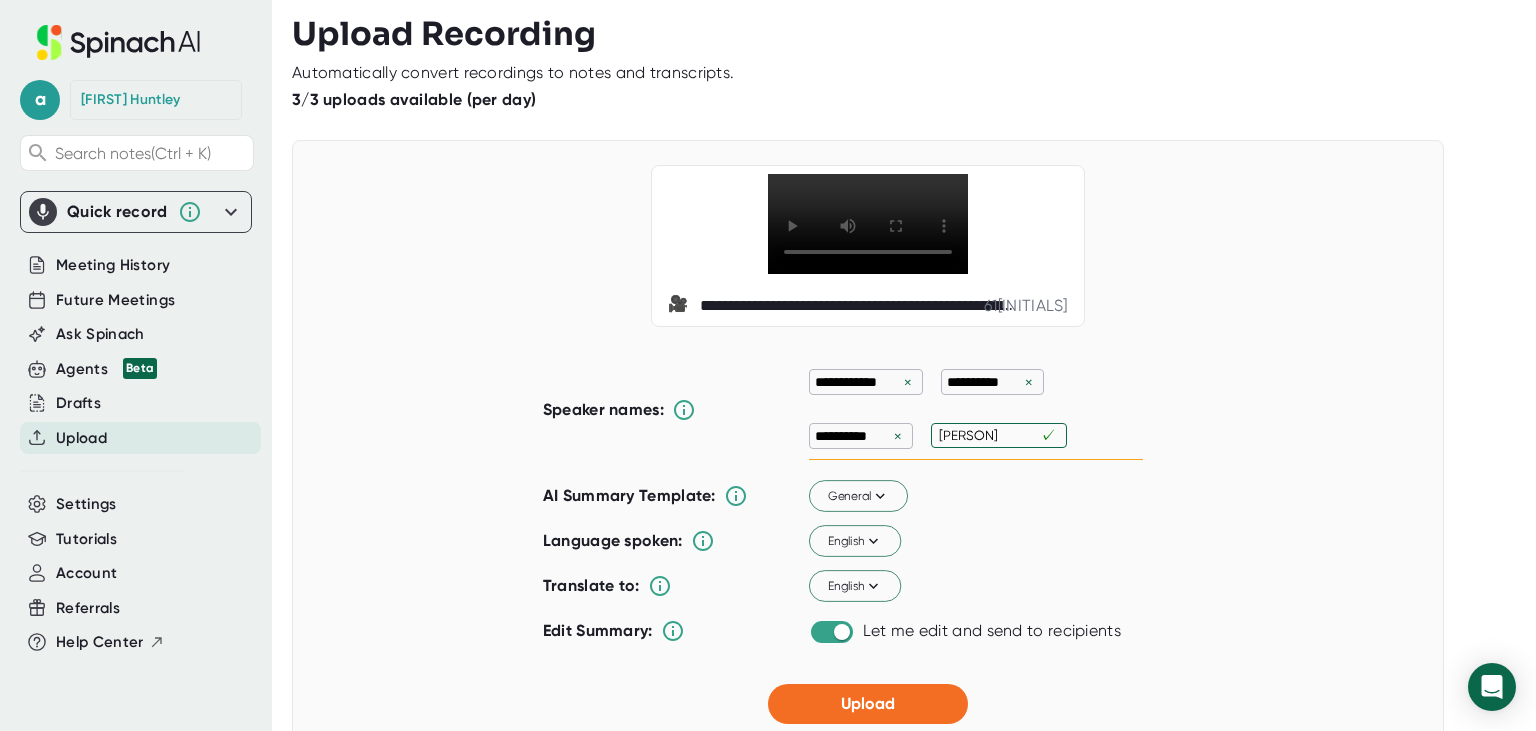 type on "[FIRST] [LAST]" 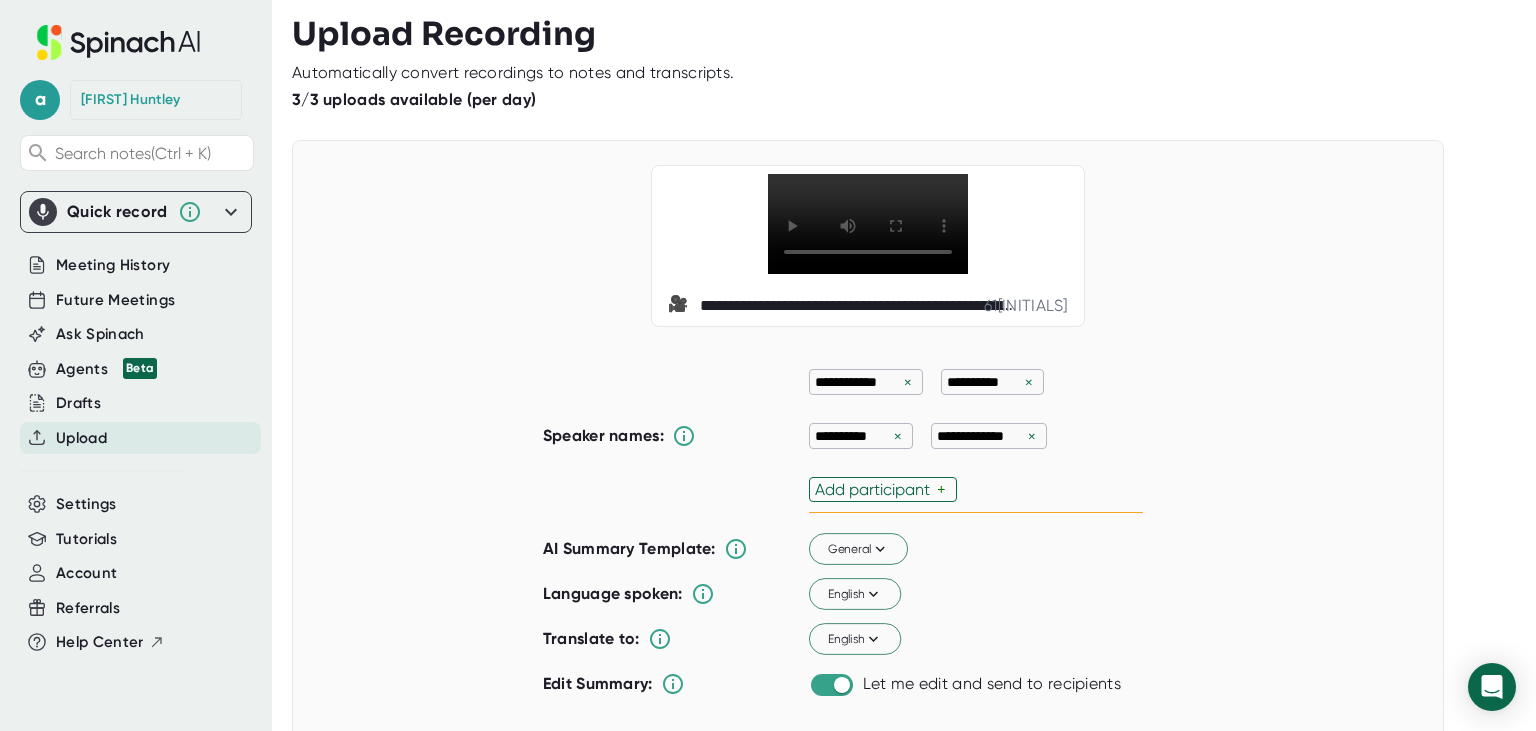 click on "**********" at bounding box center (976, 436) 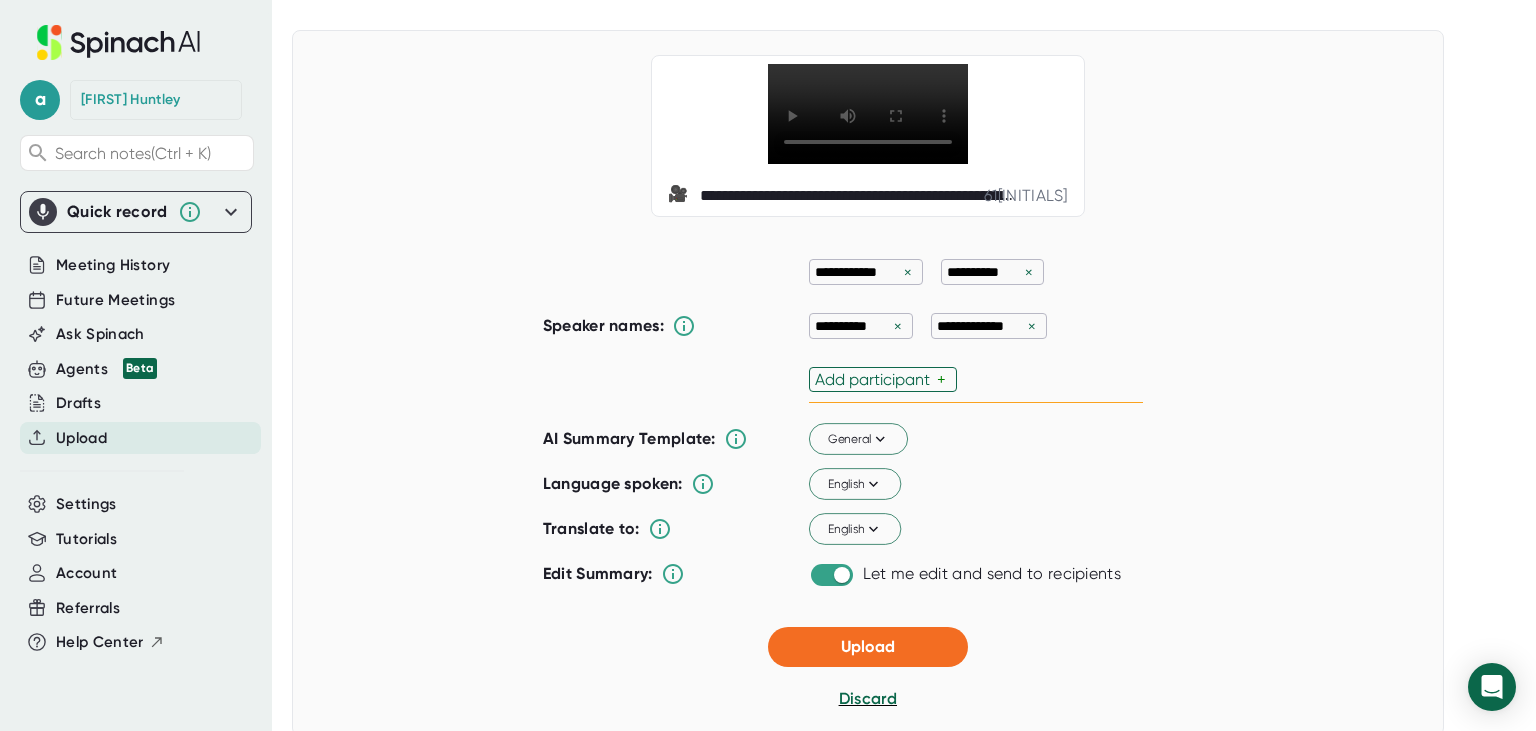 scroll, scrollTop: 220, scrollLeft: 0, axis: vertical 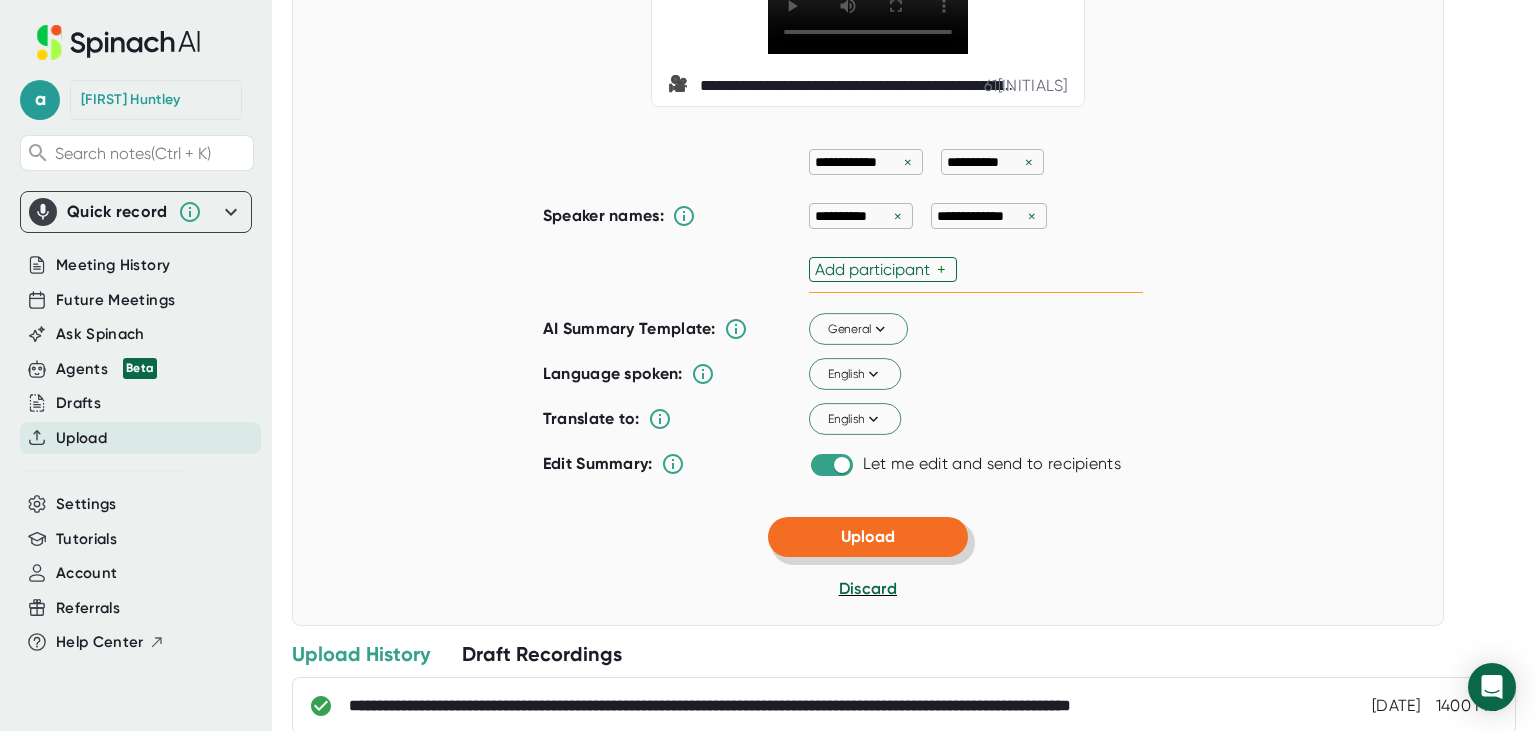 click on "Upload" at bounding box center [868, 537] 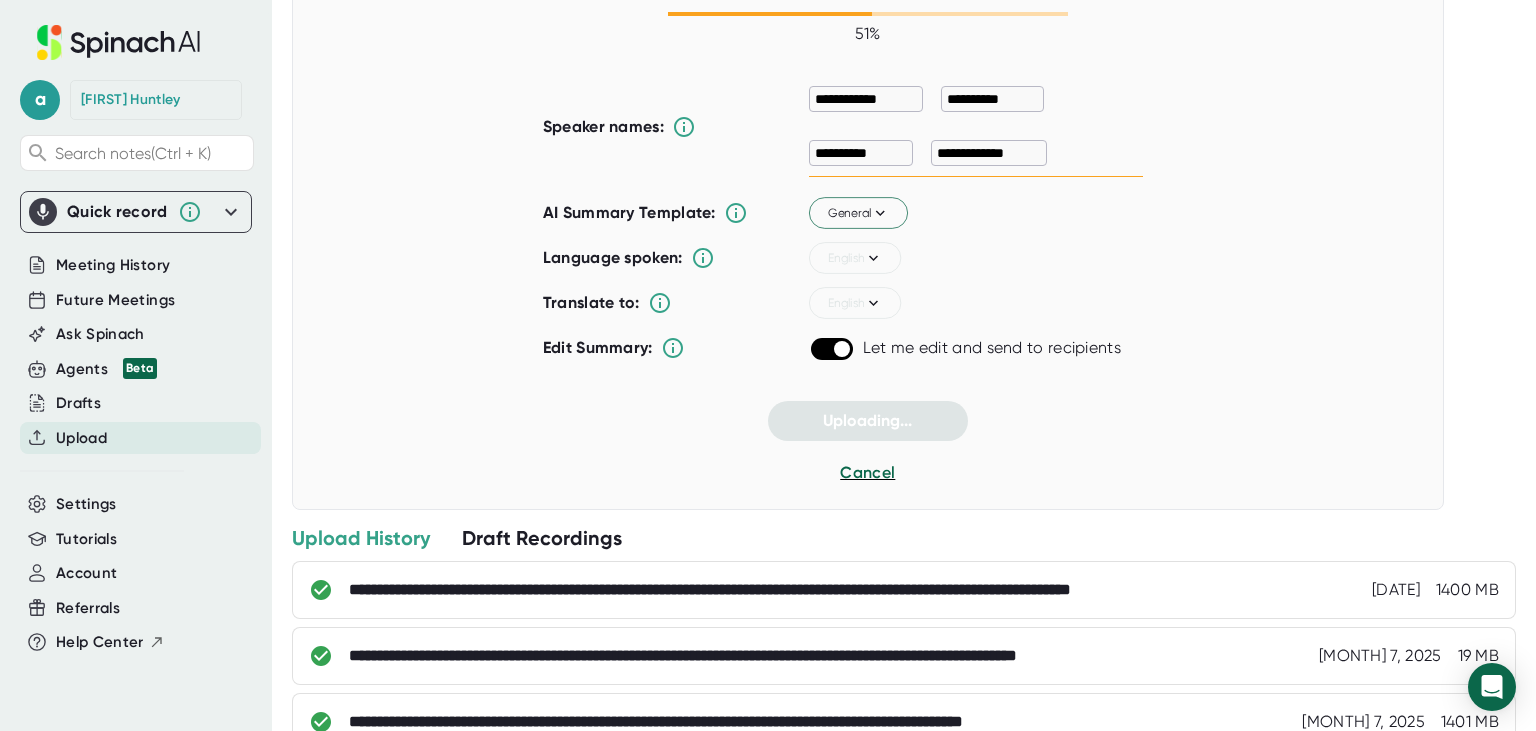 scroll, scrollTop: 0, scrollLeft: 0, axis: both 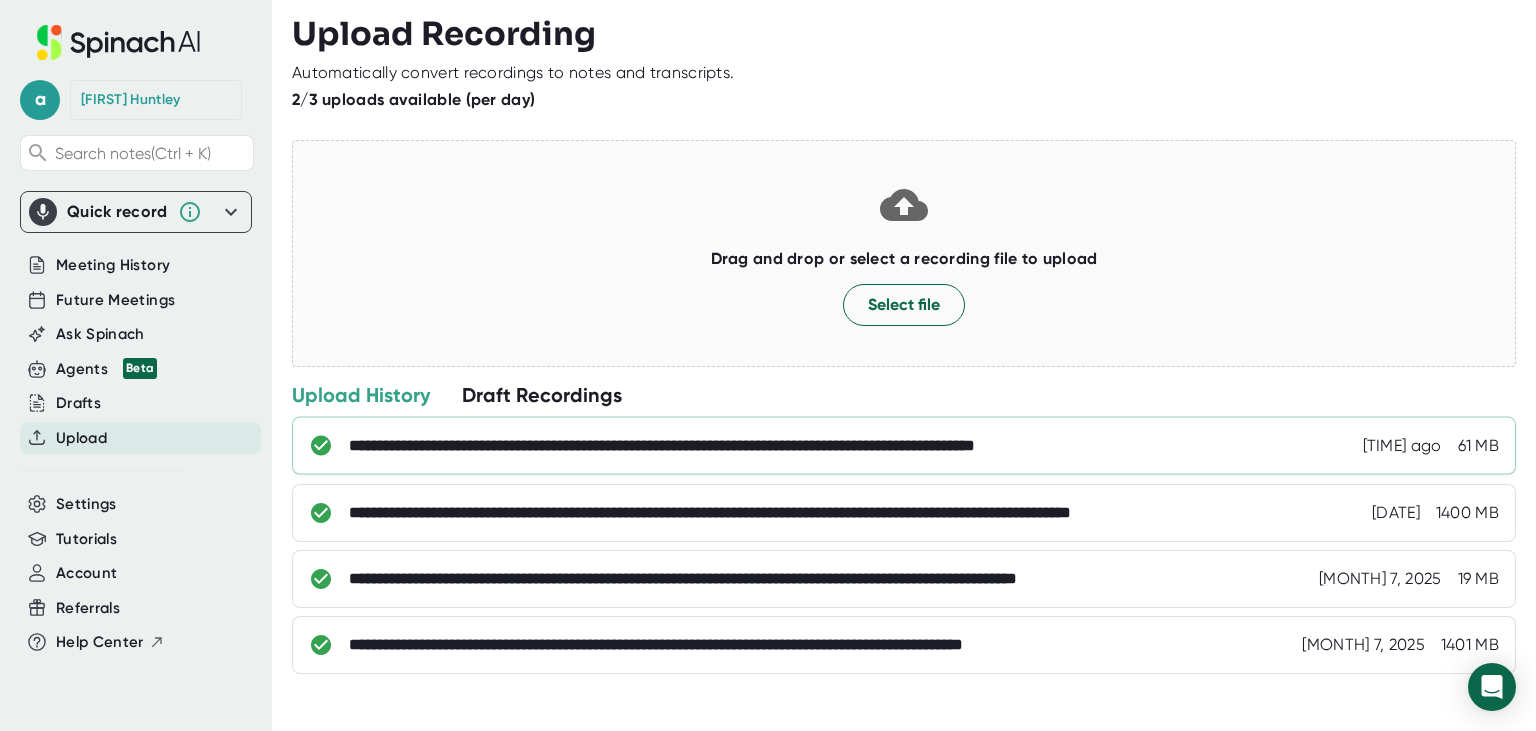 click on "**********" at bounding box center [788, 446] 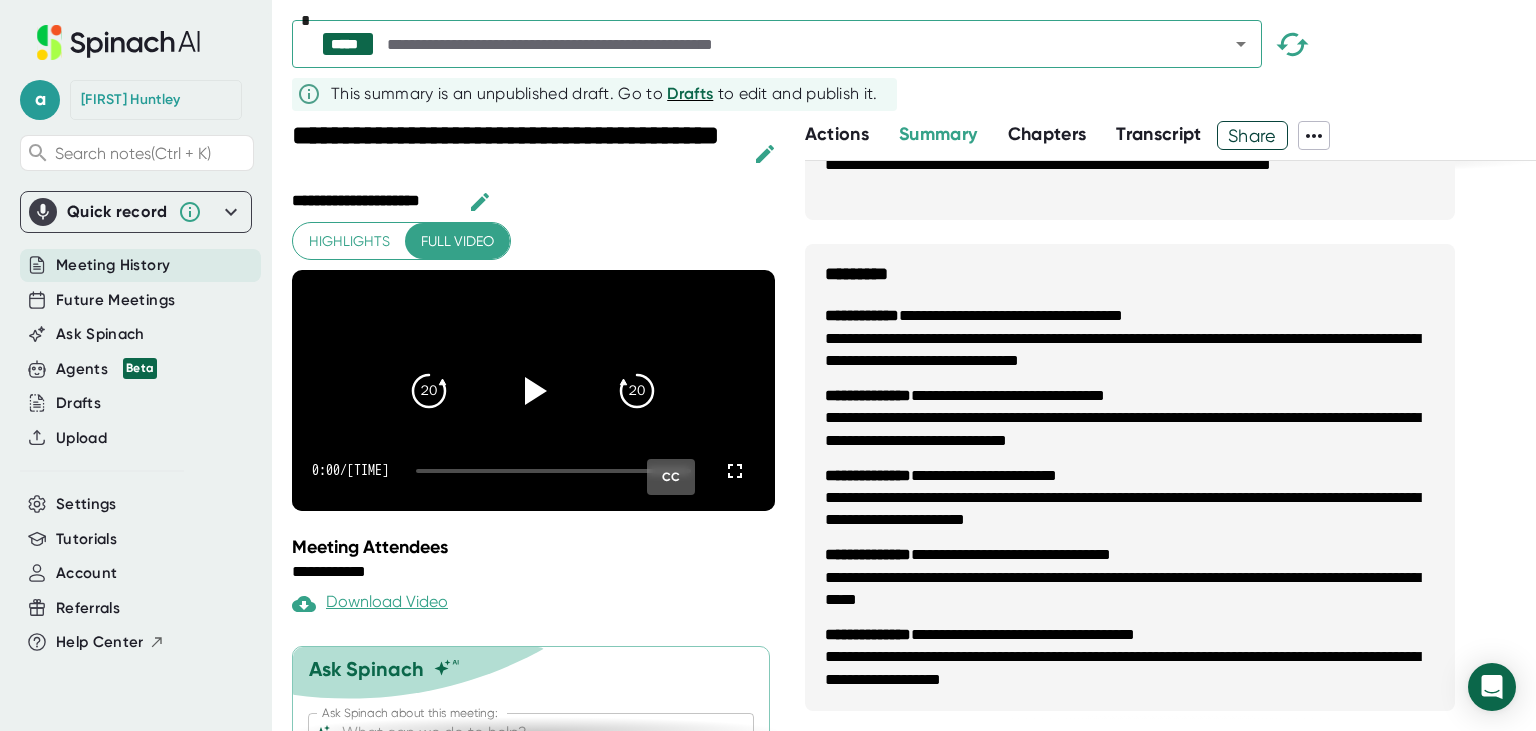 scroll, scrollTop: 1329, scrollLeft: 0, axis: vertical 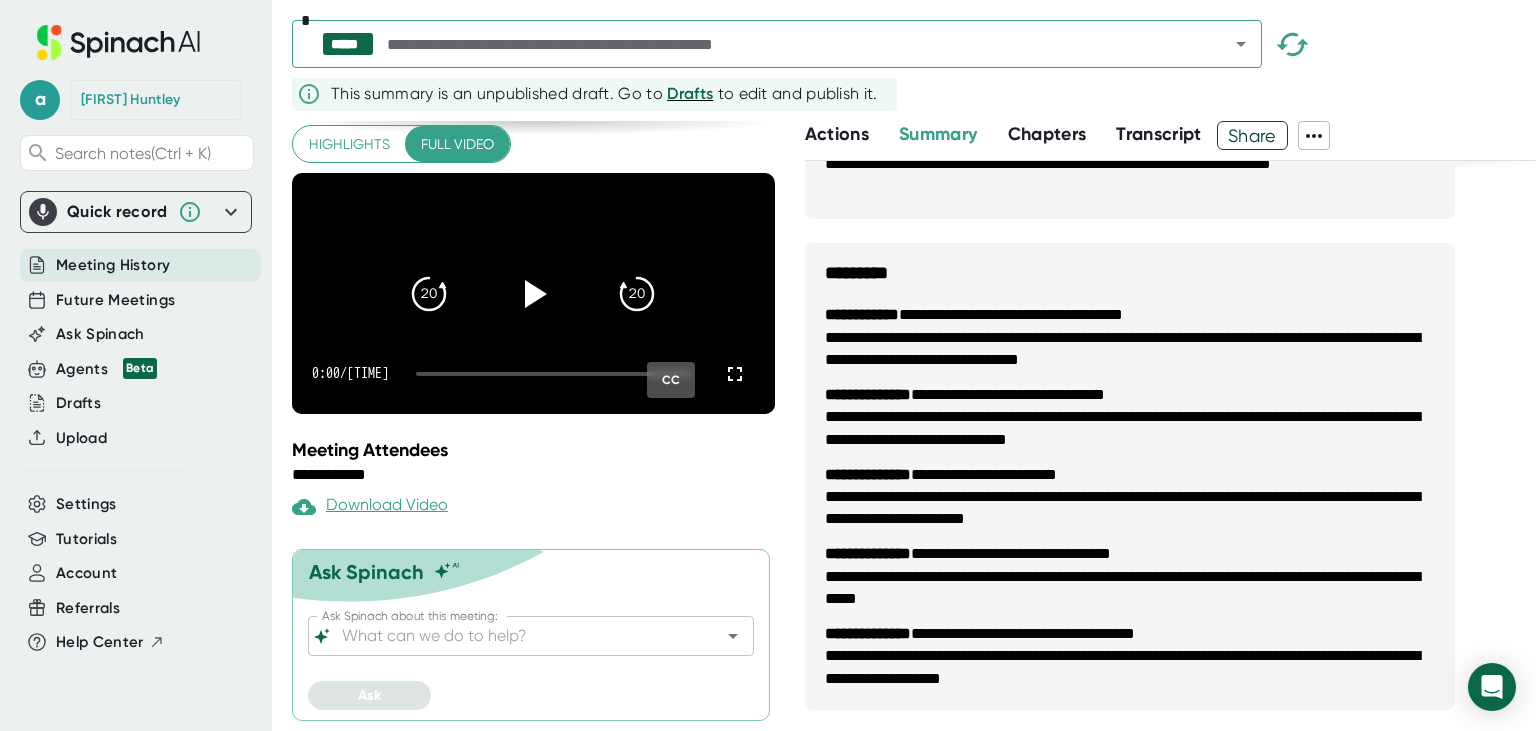 click on "Actions" at bounding box center (837, 134) 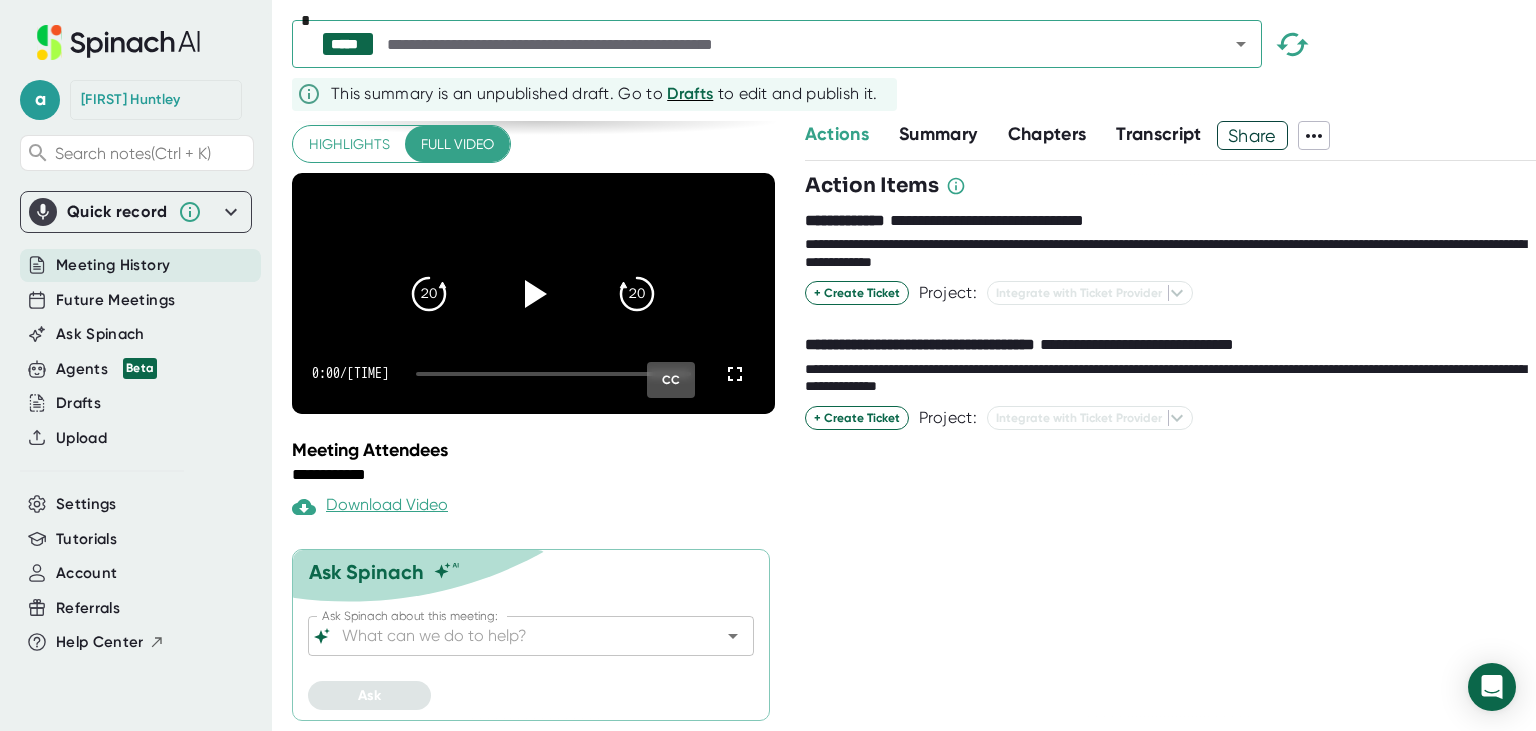 scroll, scrollTop: 0, scrollLeft: 0, axis: both 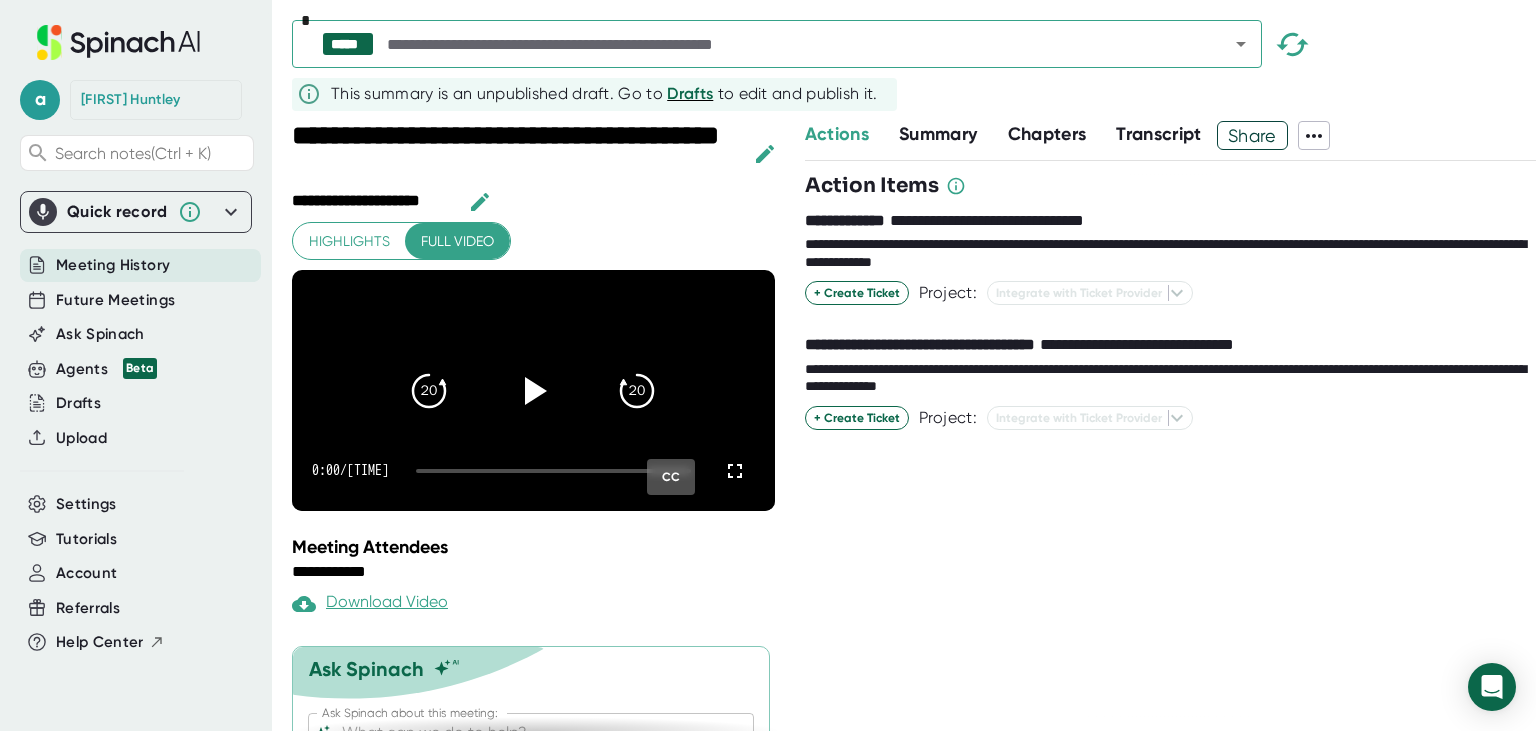 click on "Share" at bounding box center [1252, 135] 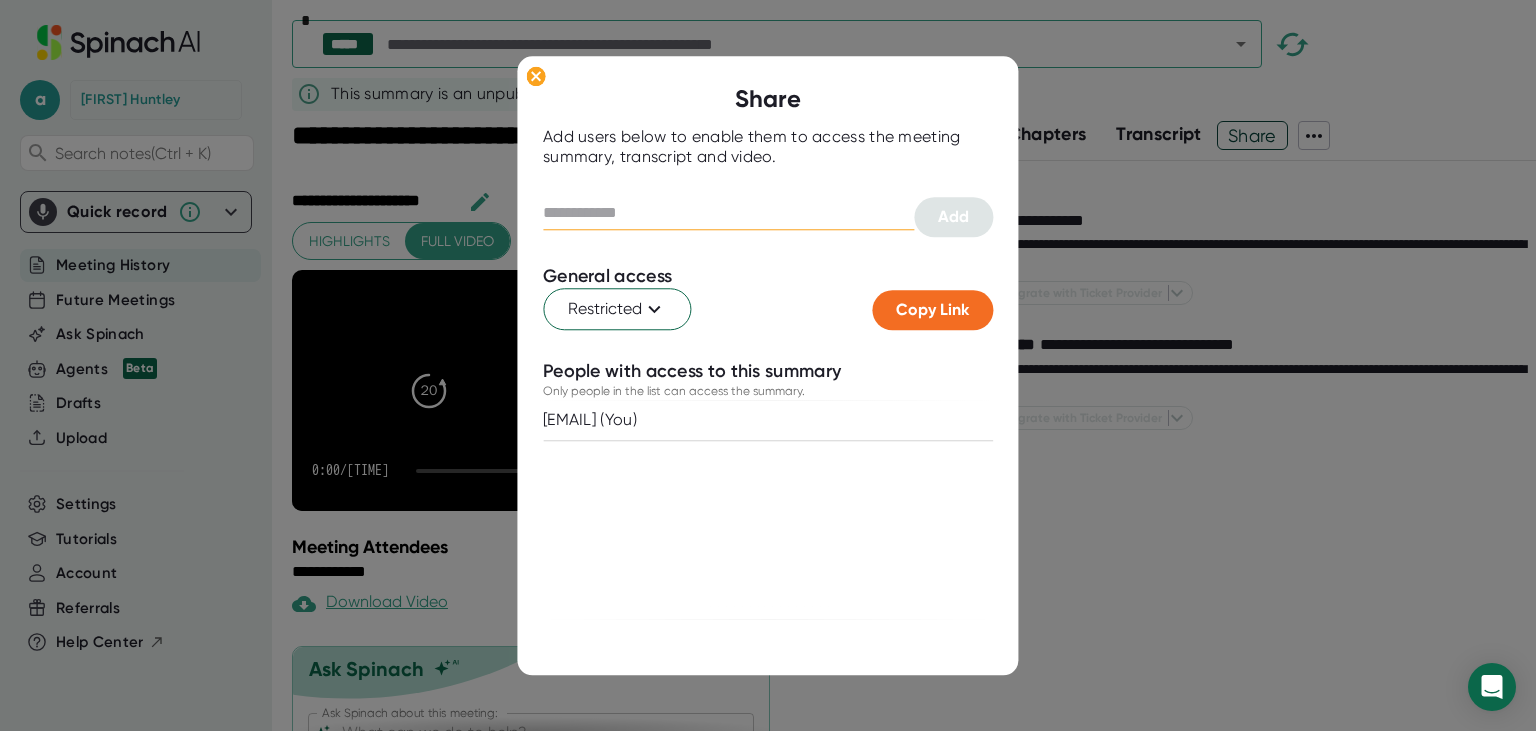 click at bounding box center [728, 213] 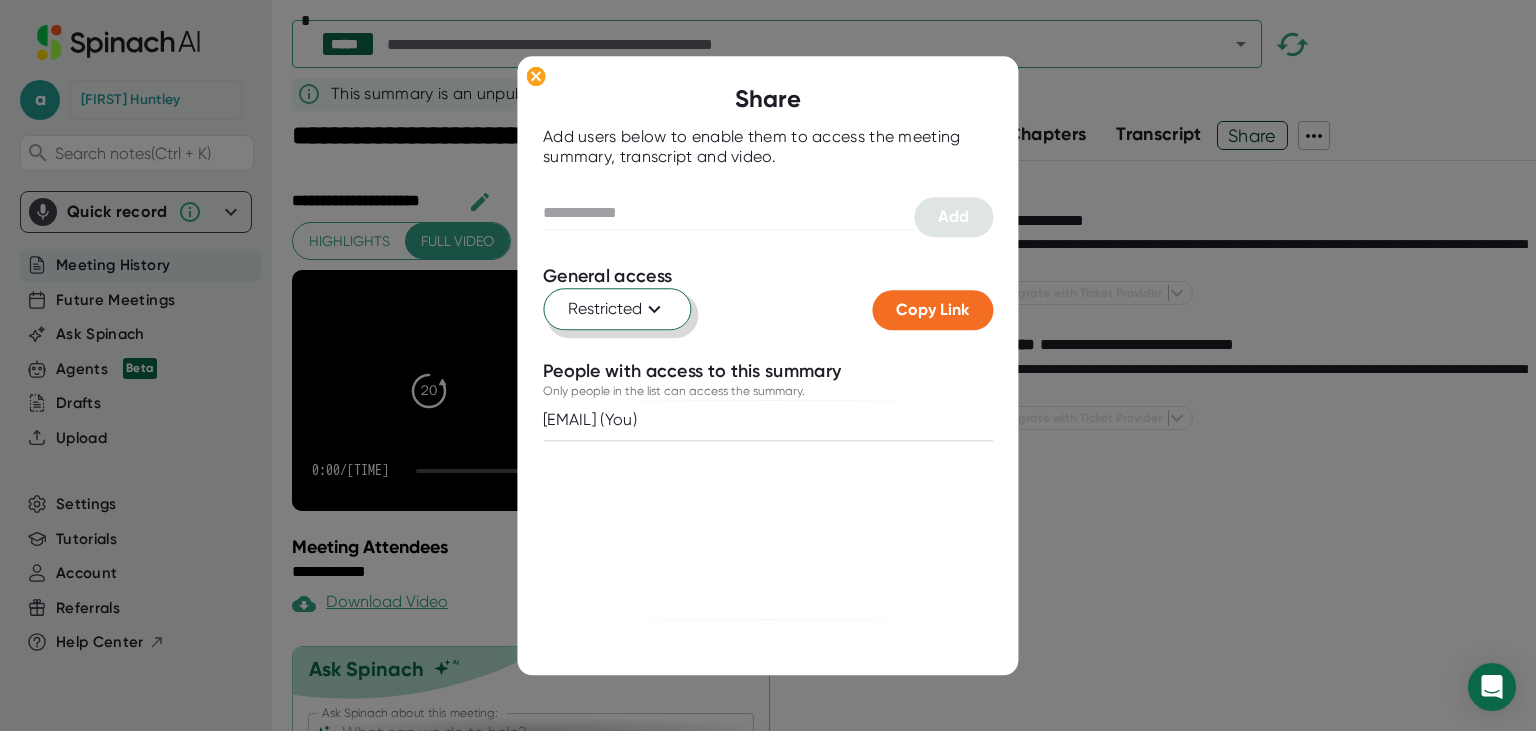 click on "Restricted" at bounding box center [617, 309] 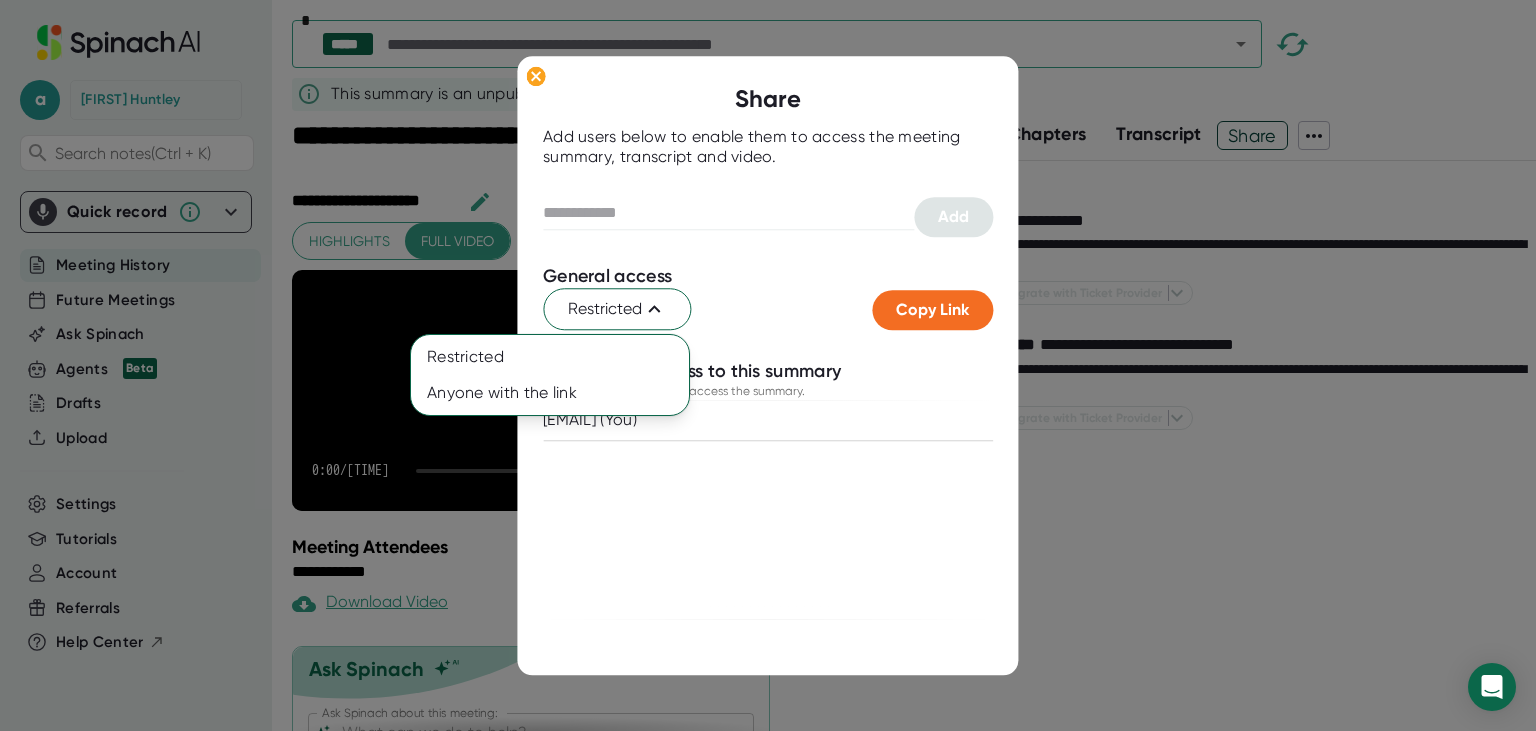 click at bounding box center (768, 365) 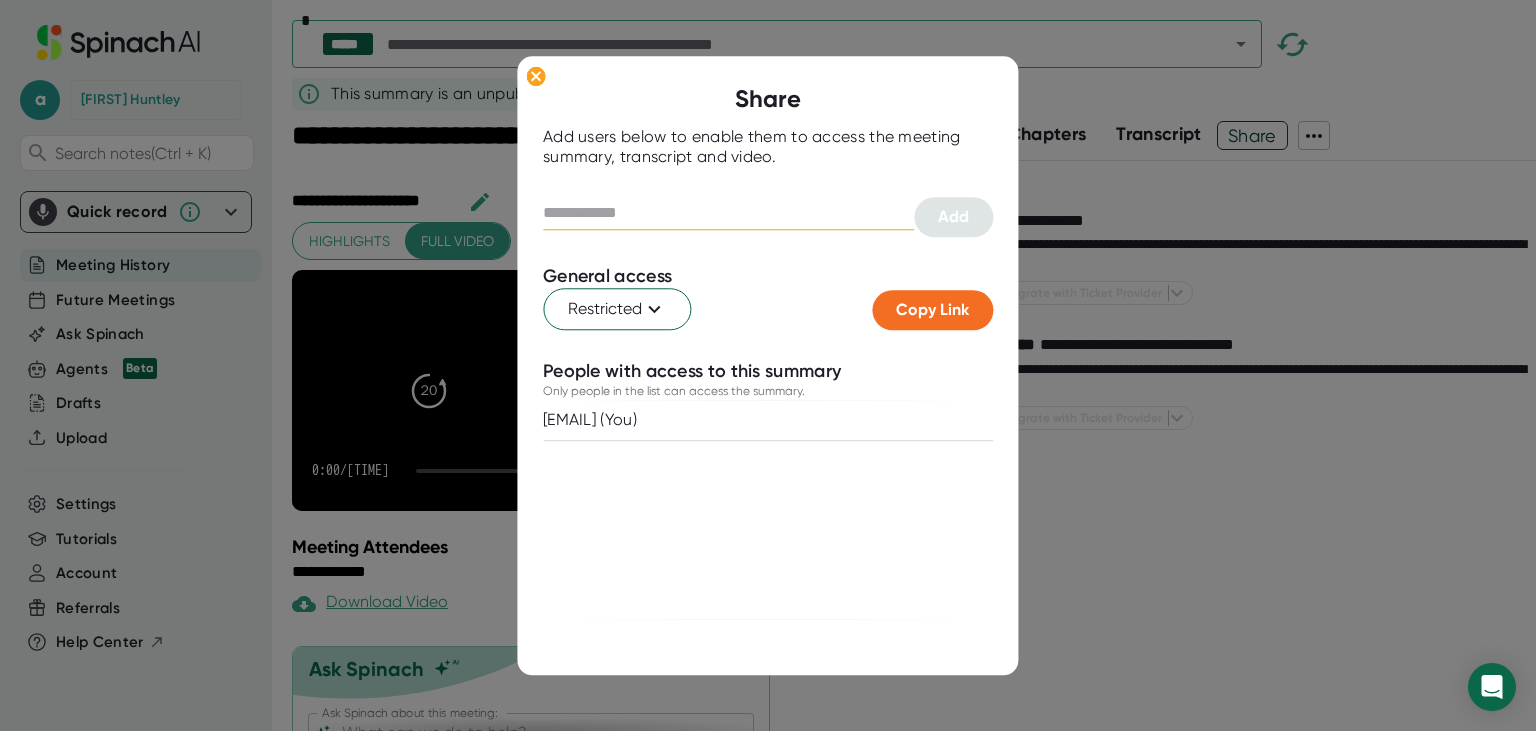 click at bounding box center (728, 213) 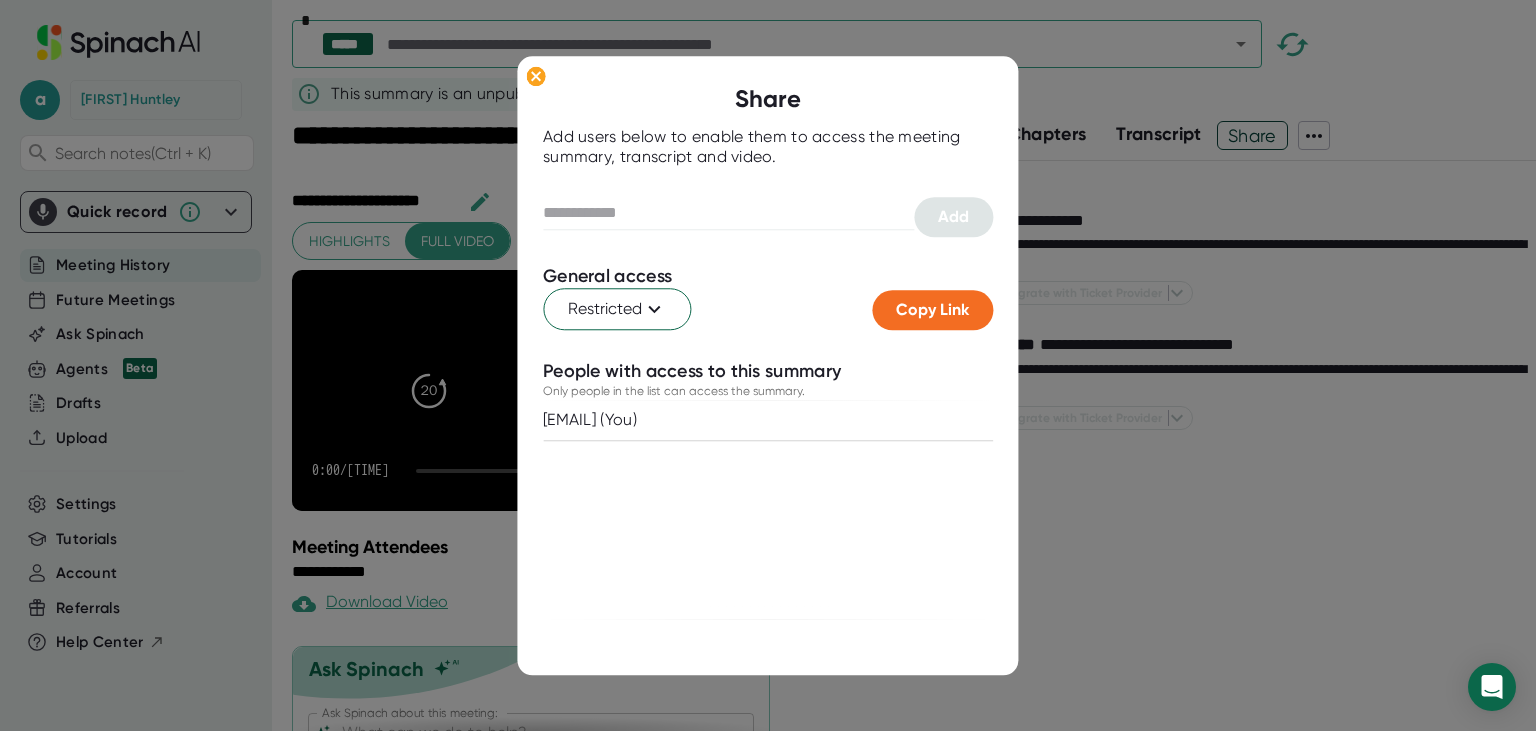 click on "[EMAIL]   (You)" at bounding box center (768, 420) 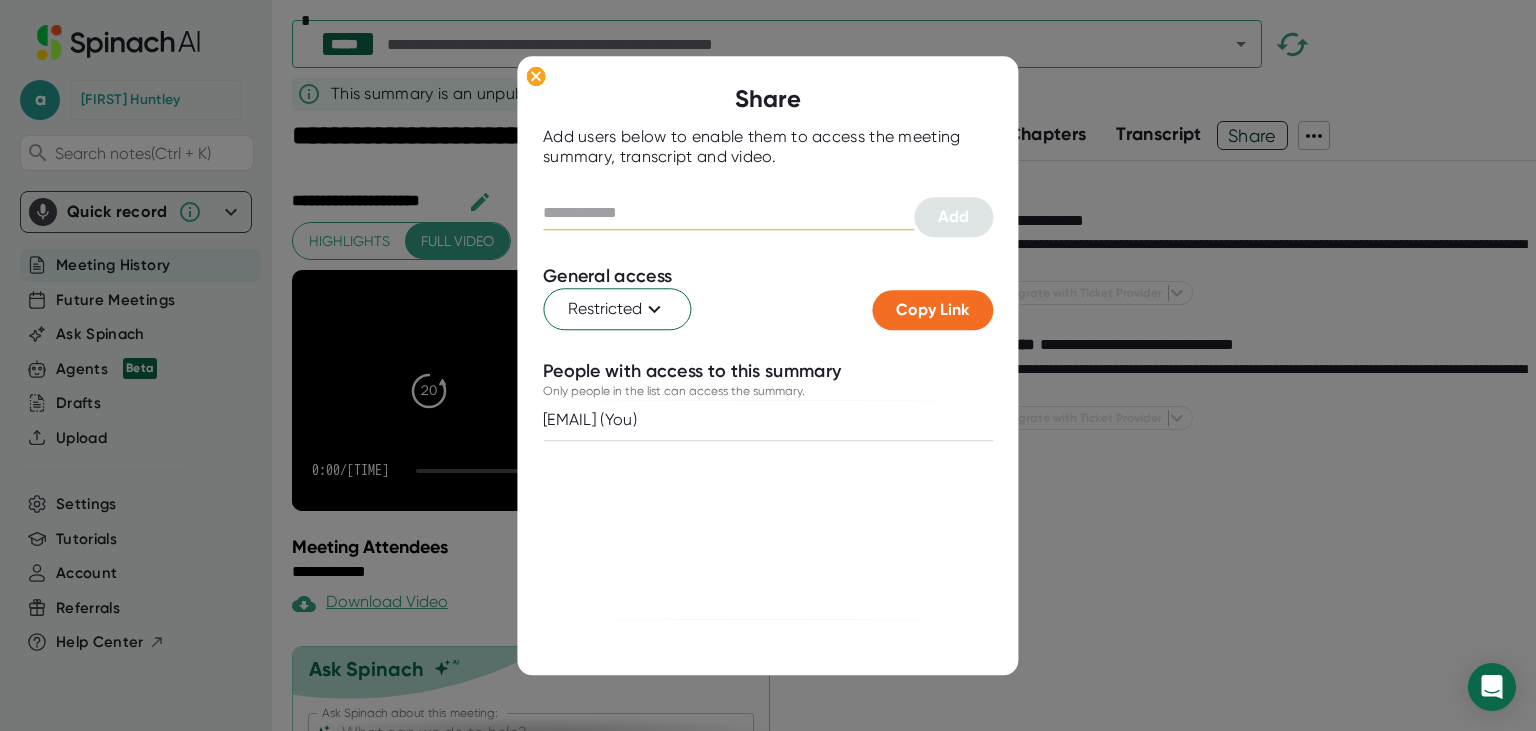 click at bounding box center [728, 213] 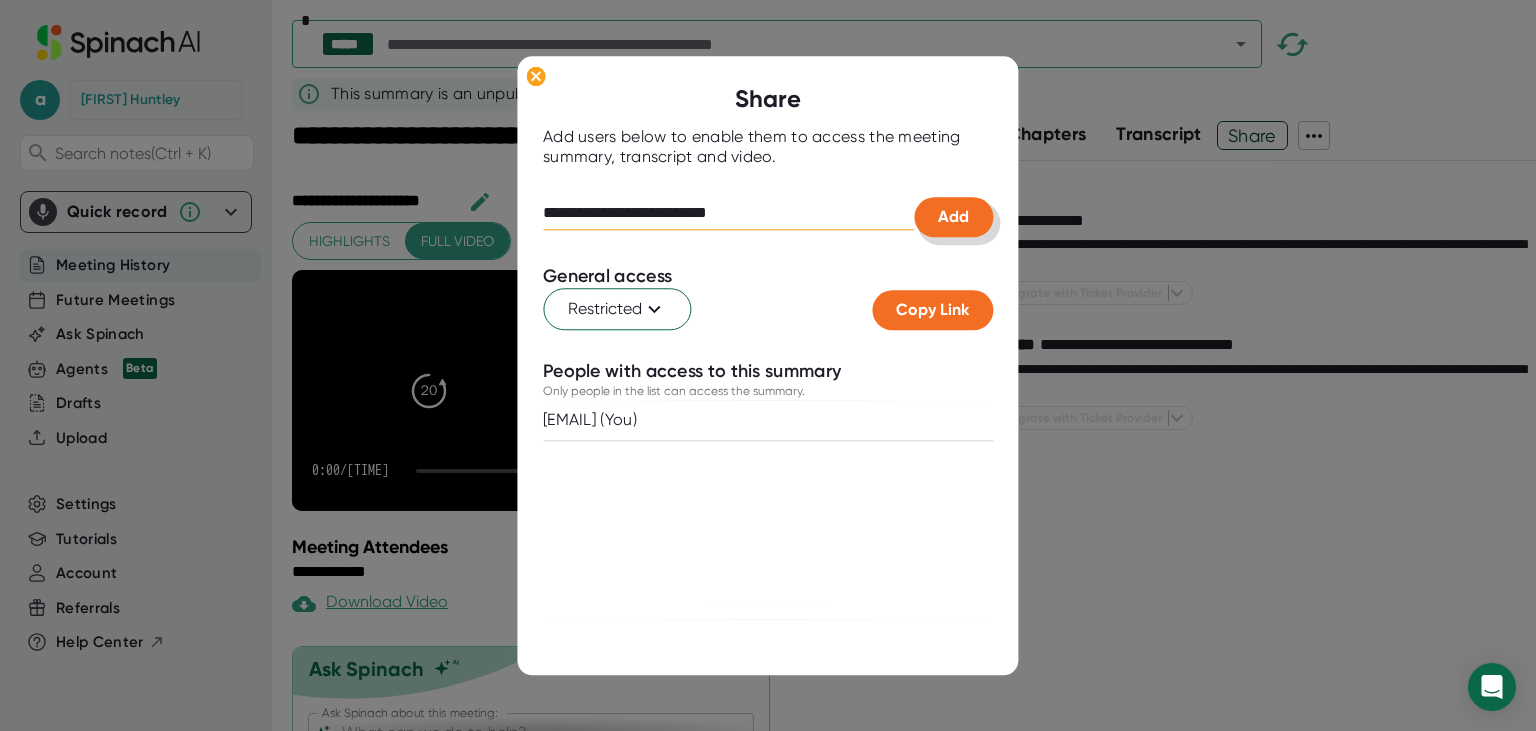 type on "**********" 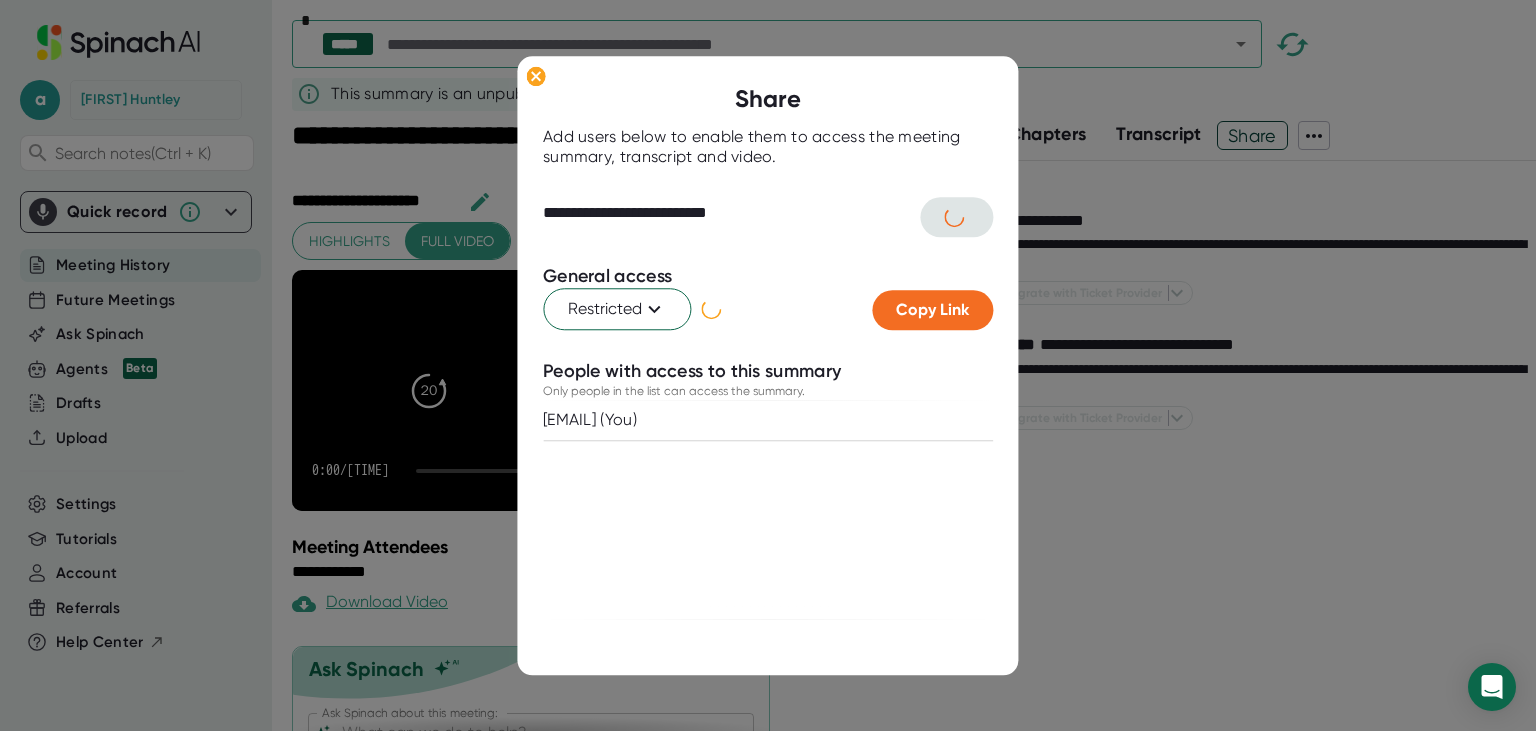 type 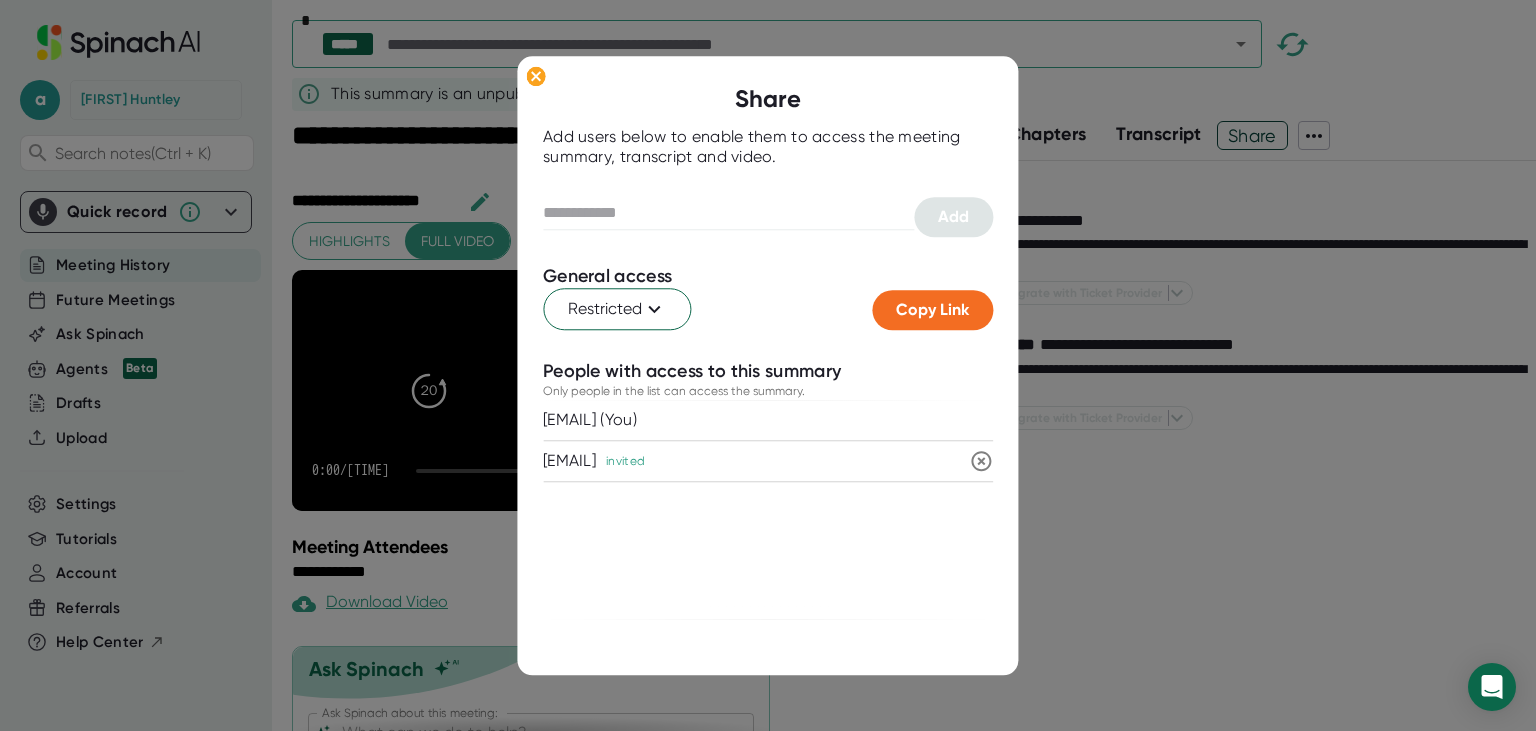 click at bounding box center (768, 365) 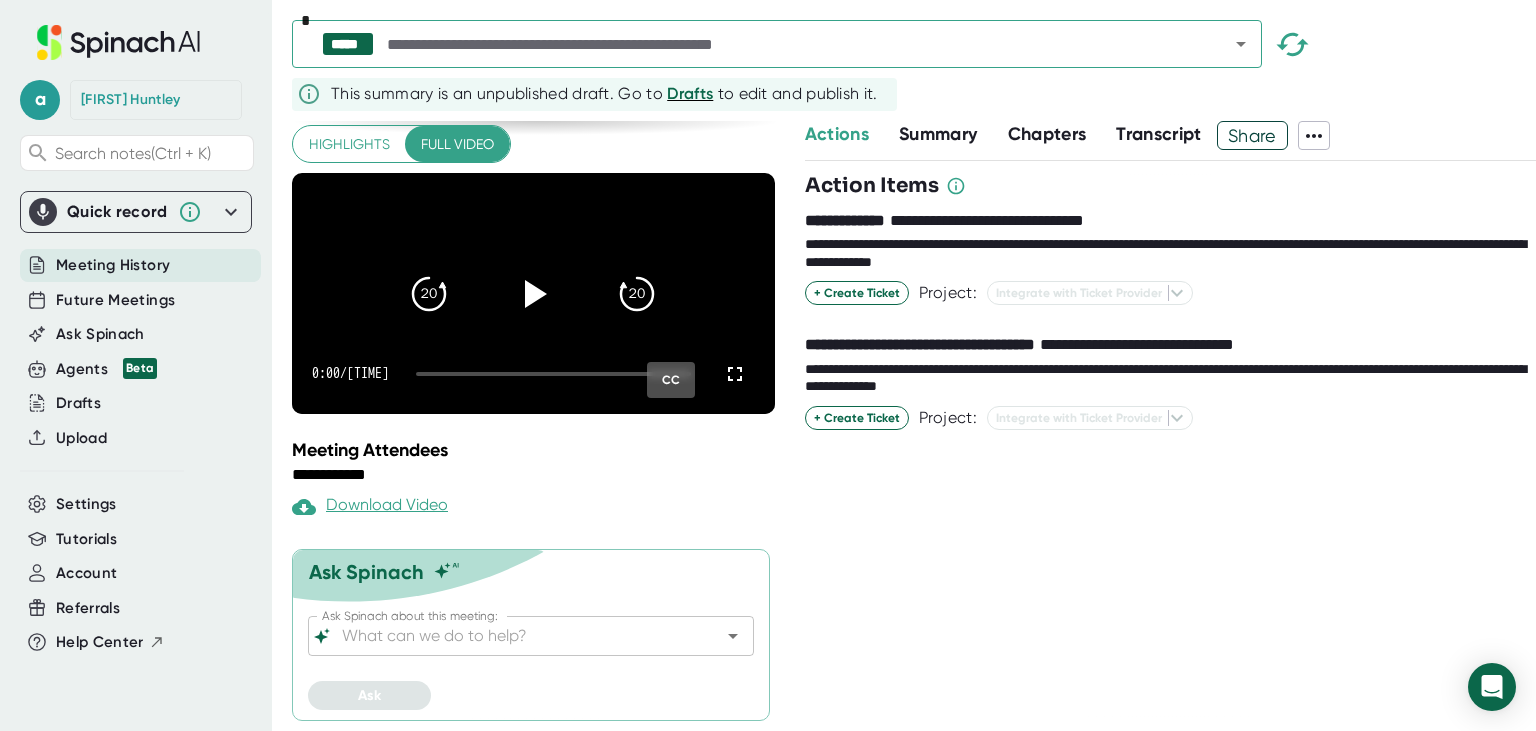 scroll, scrollTop: 126, scrollLeft: 0, axis: vertical 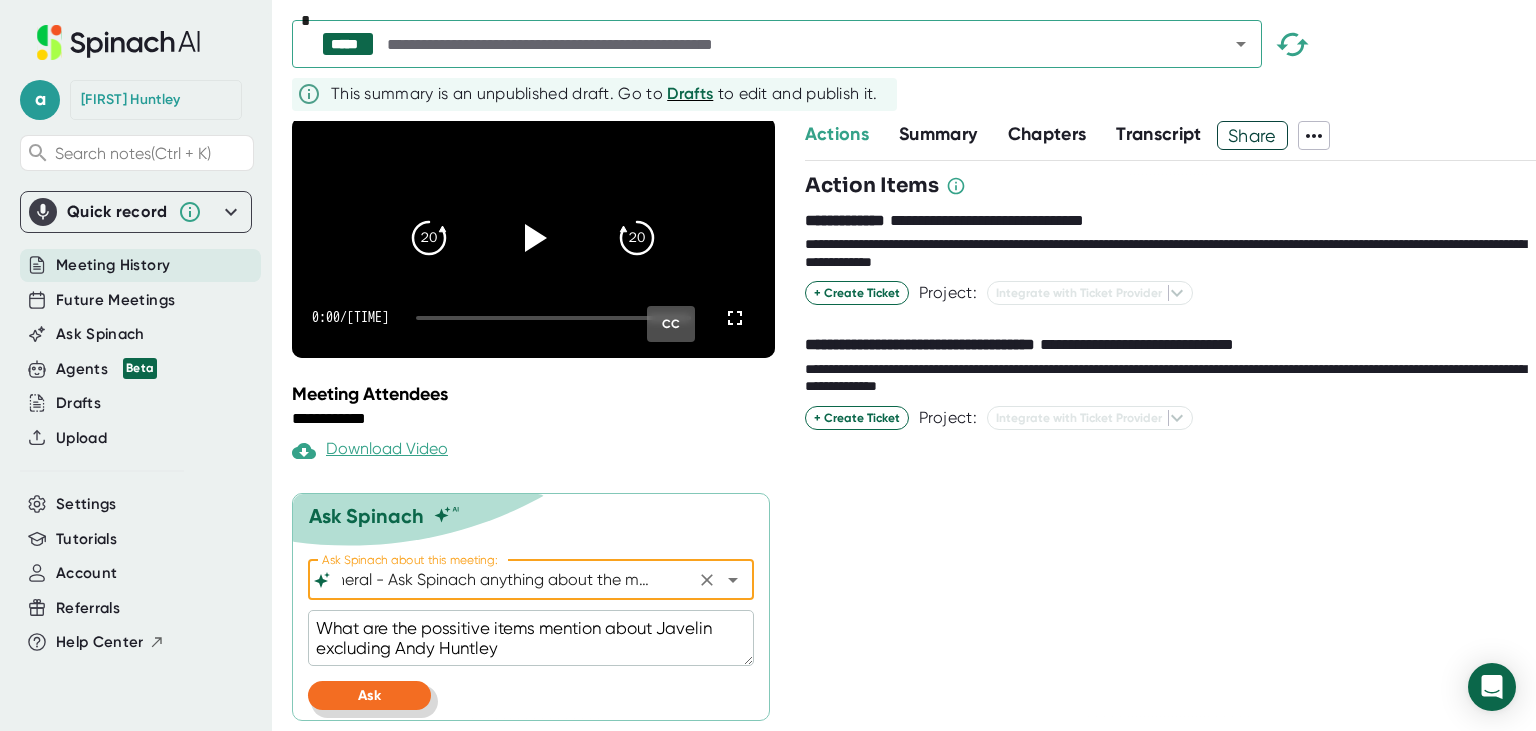 type on "General - Ask Spinach anything about the meeting" 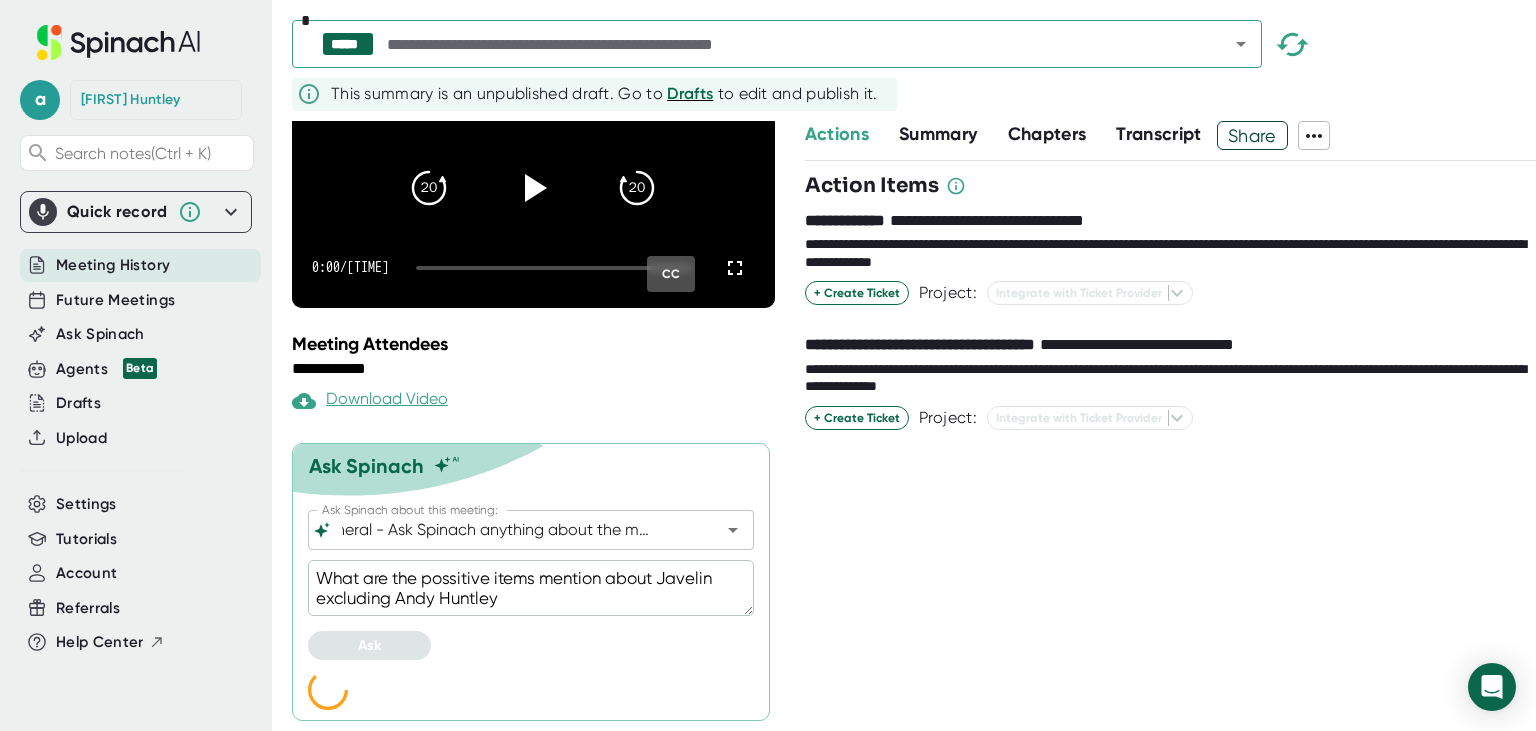 scroll, scrollTop: 233, scrollLeft: 0, axis: vertical 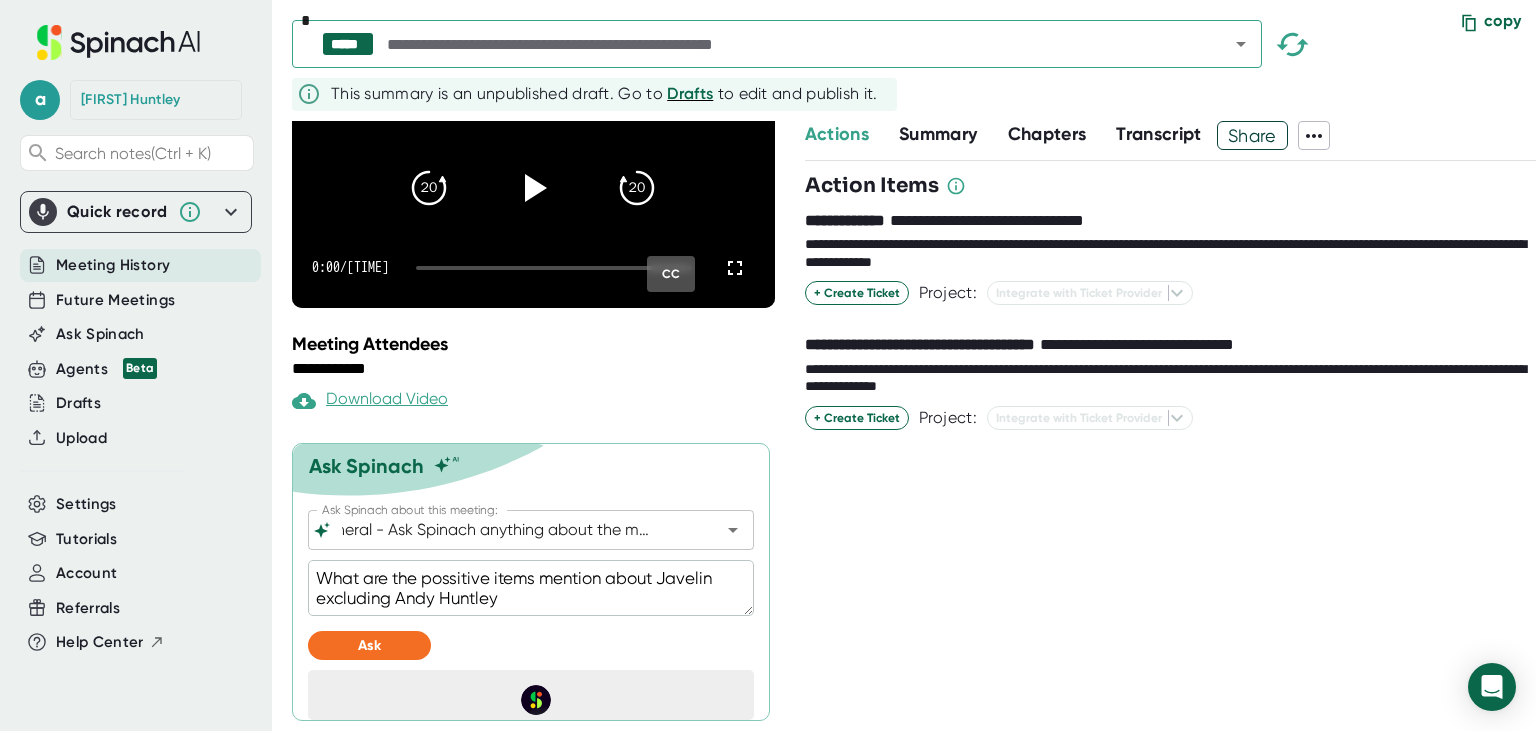 type on "x" 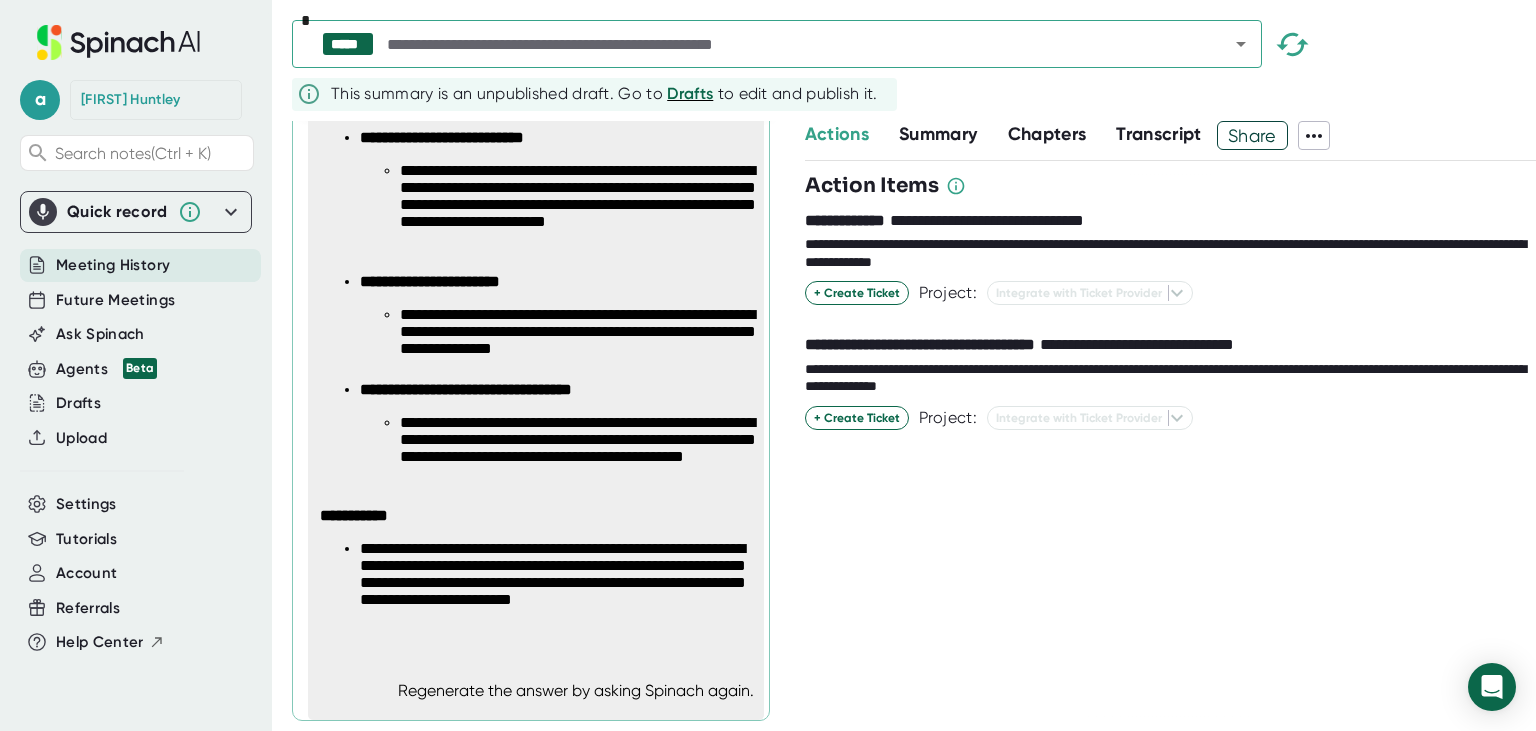 scroll, scrollTop: 1981, scrollLeft: 0, axis: vertical 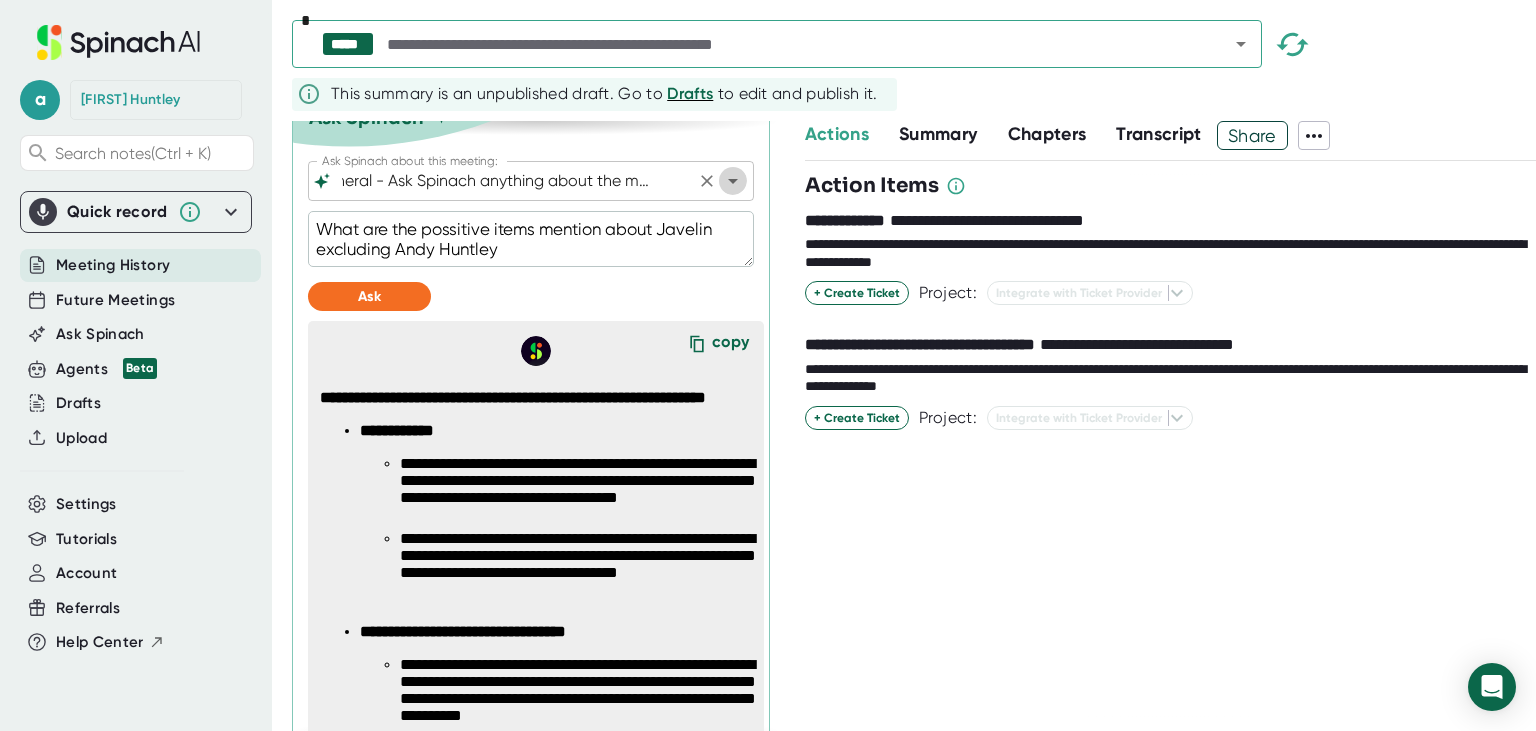 click 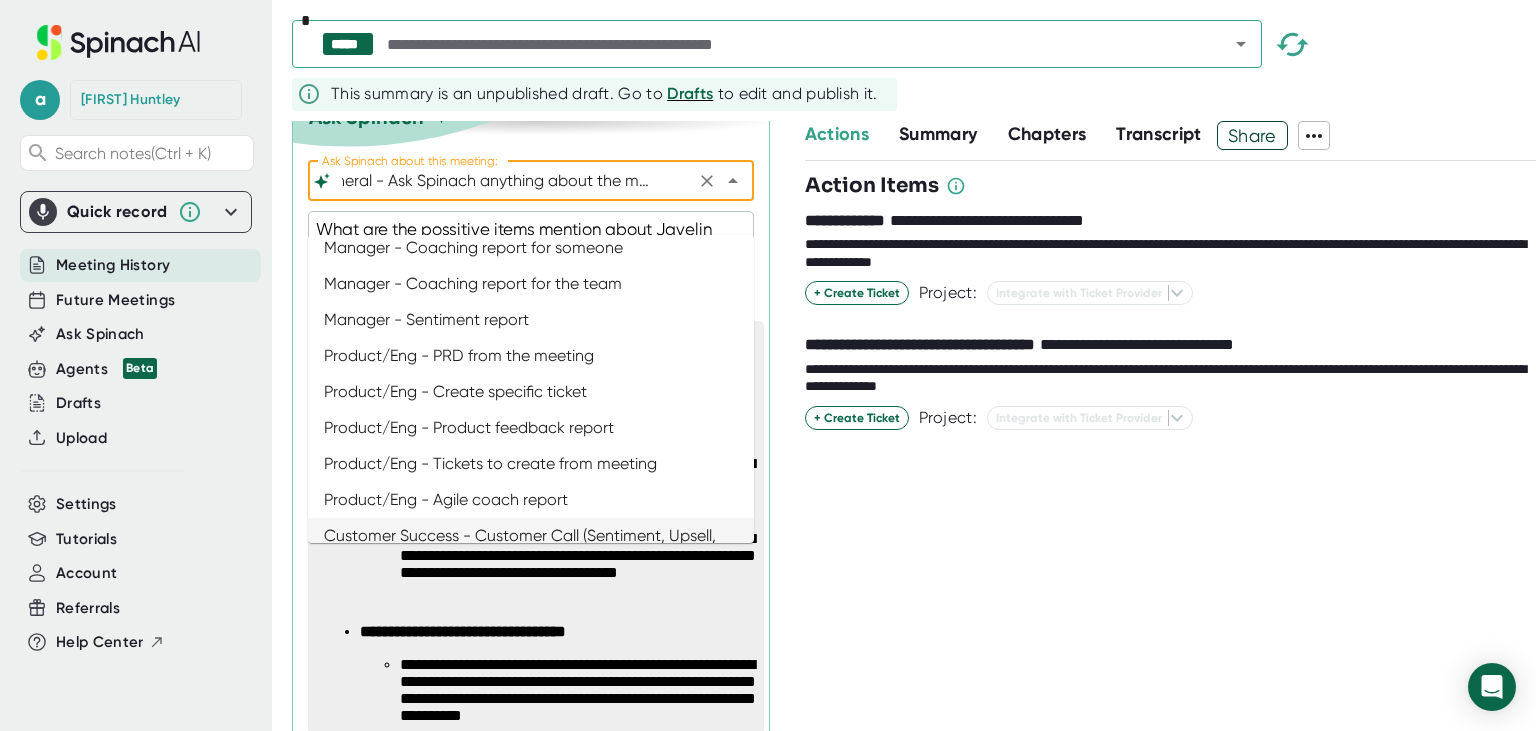scroll, scrollTop: 513, scrollLeft: 0, axis: vertical 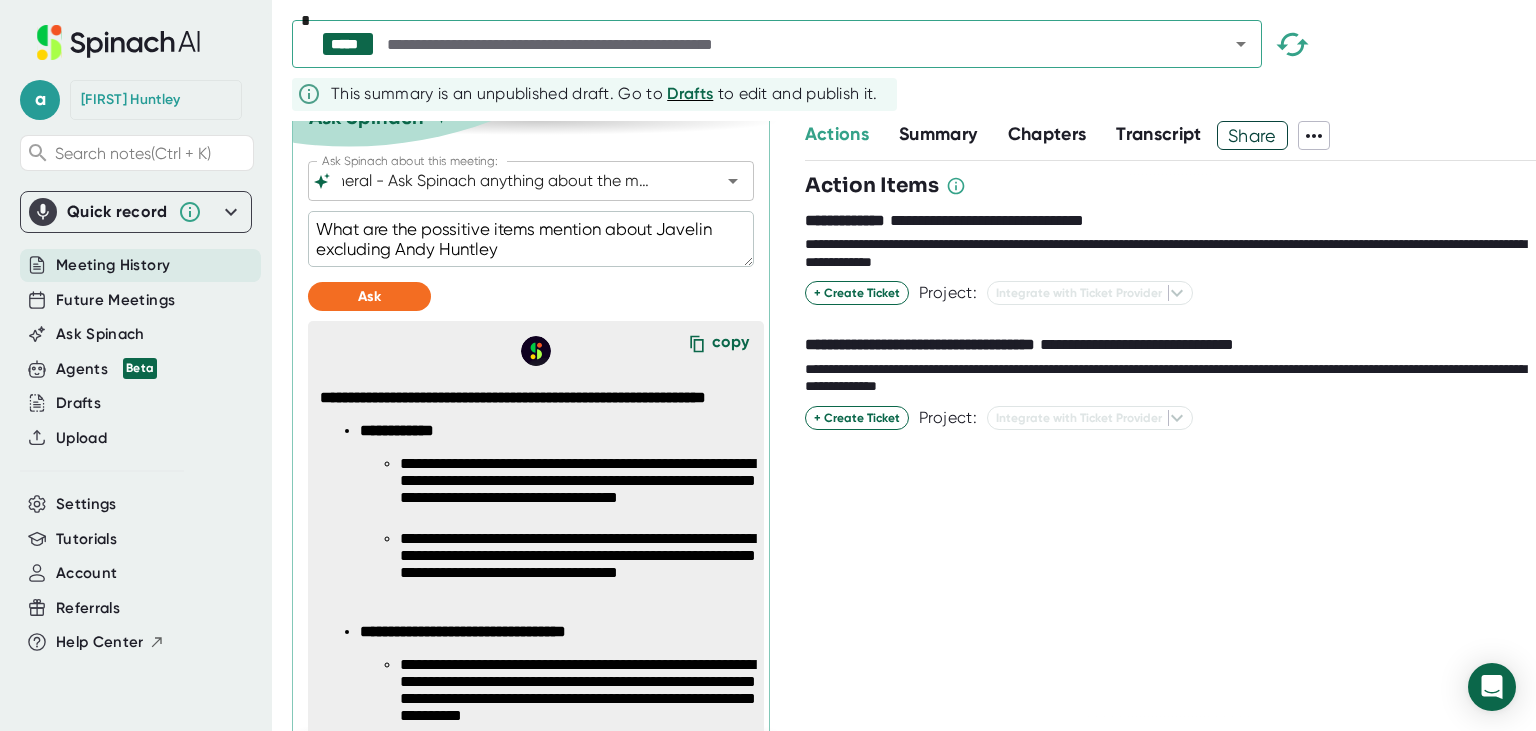 click on "Ask" at bounding box center [531, 296] 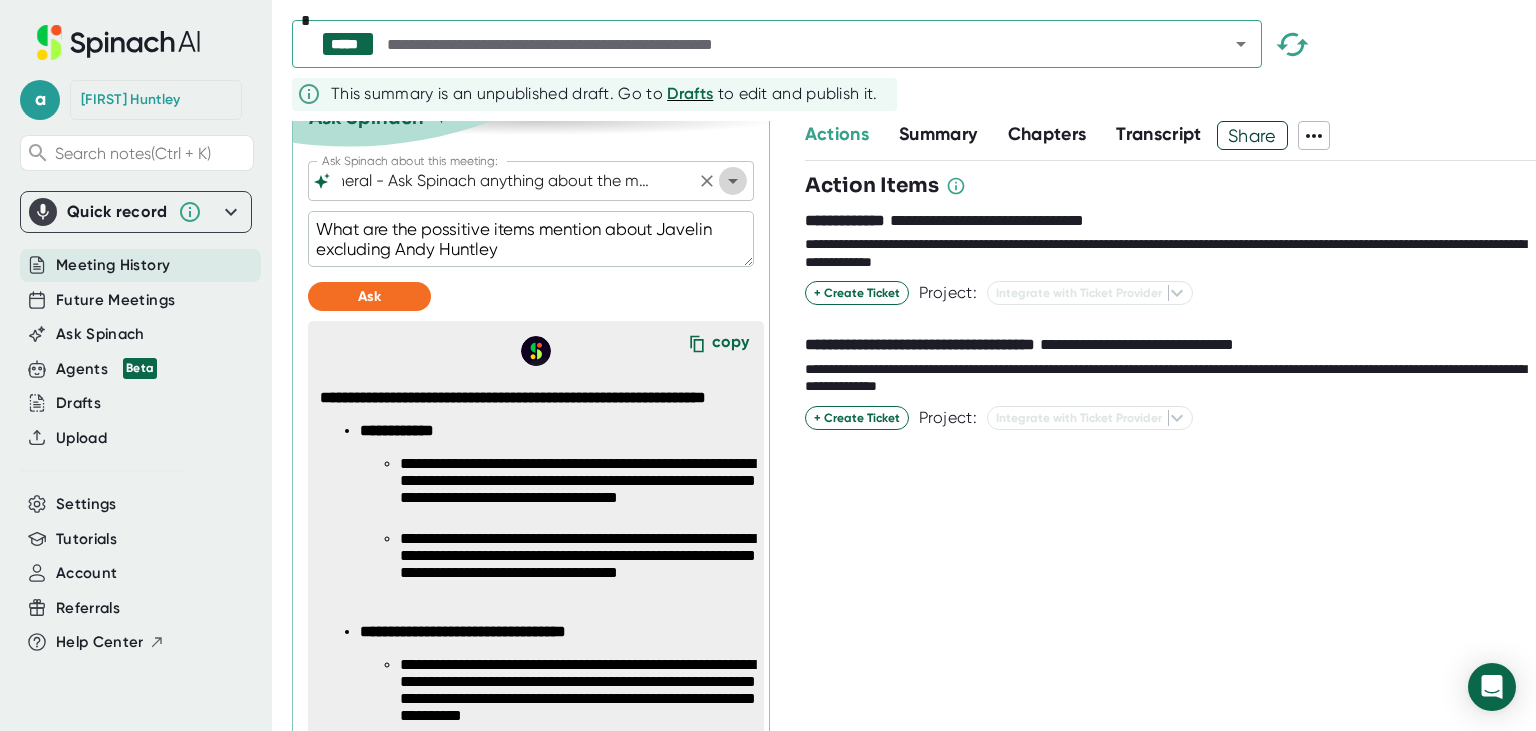 click at bounding box center (733, 181) 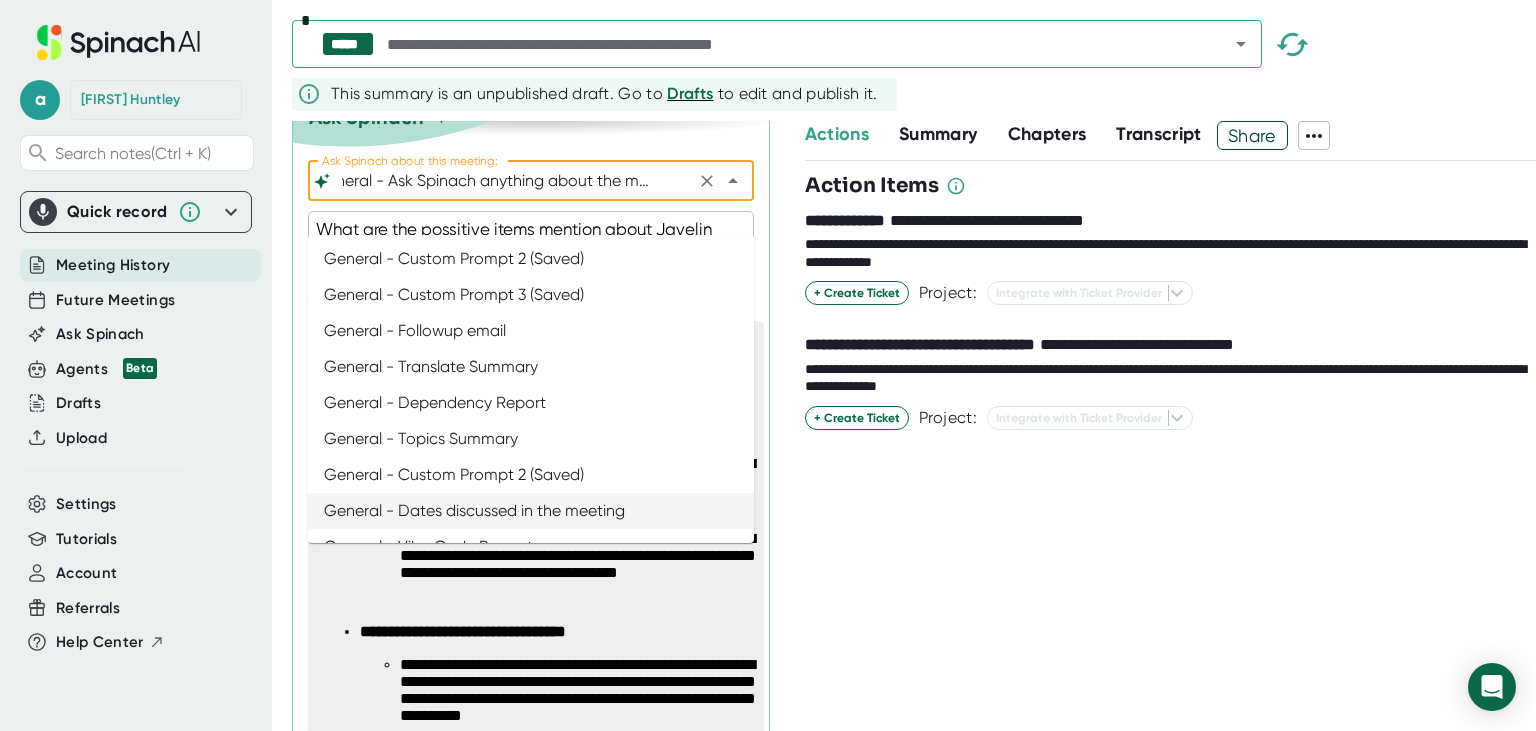 scroll, scrollTop: 220, scrollLeft: 0, axis: vertical 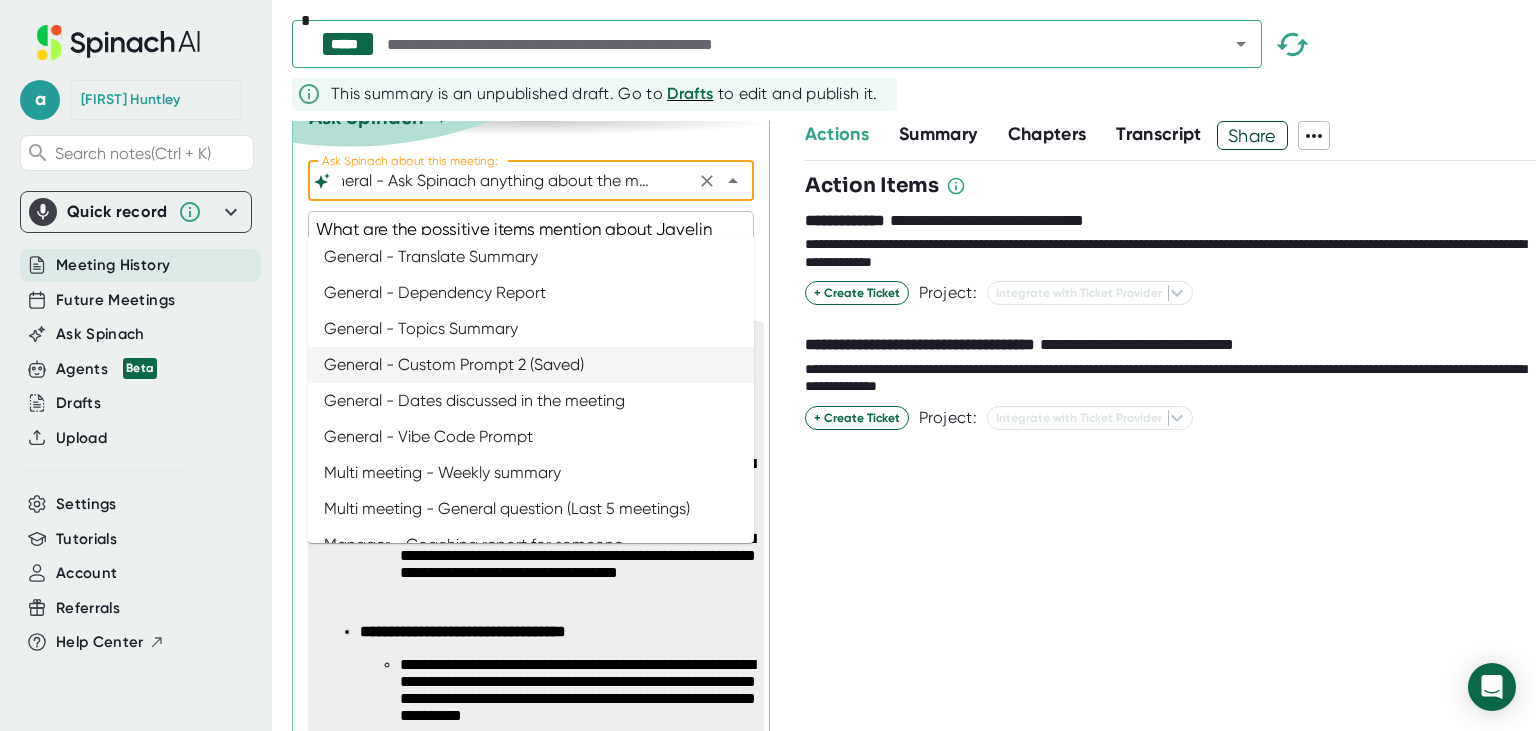 click on "General - Custom Prompt 2 (Saved)" at bounding box center (531, 365) 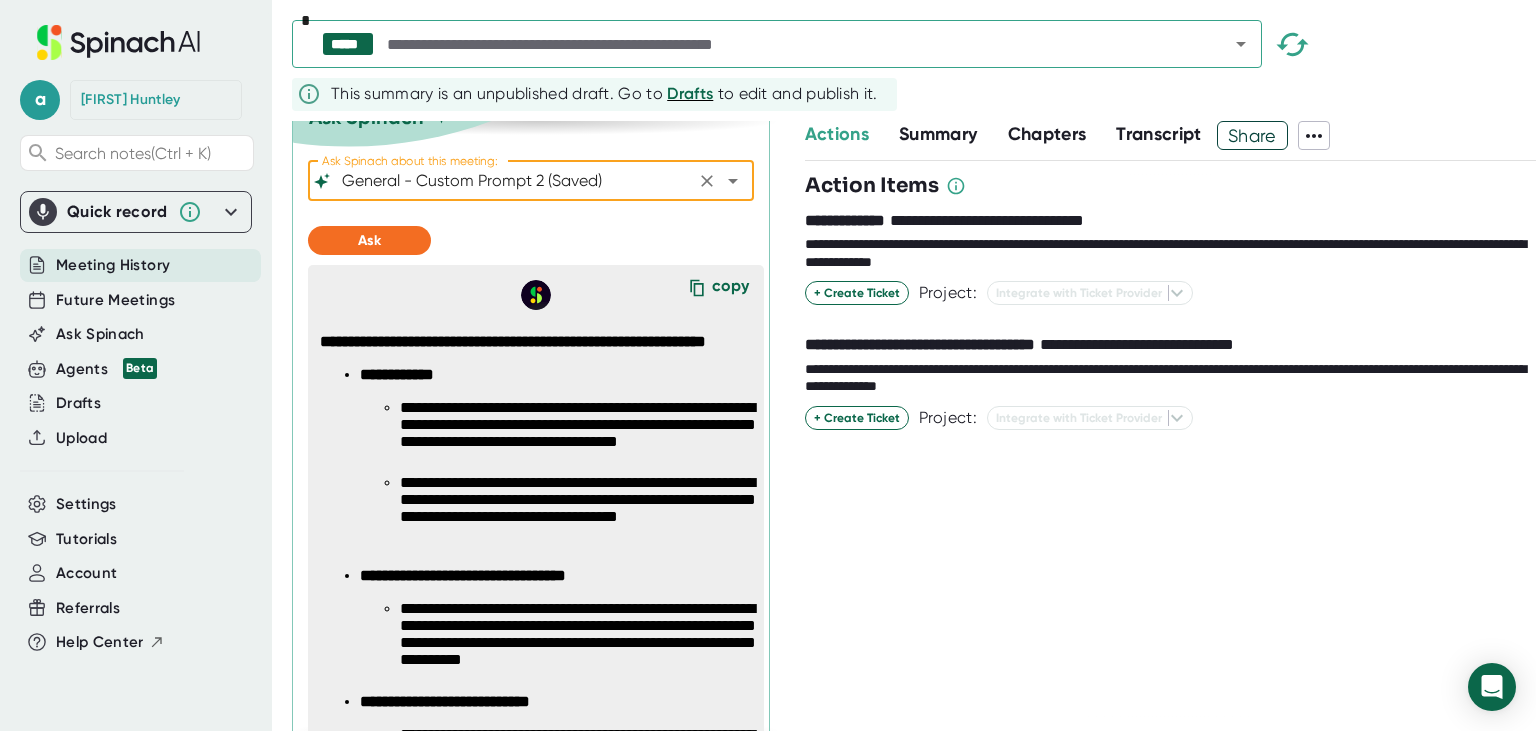 scroll, scrollTop: 0, scrollLeft: 0, axis: both 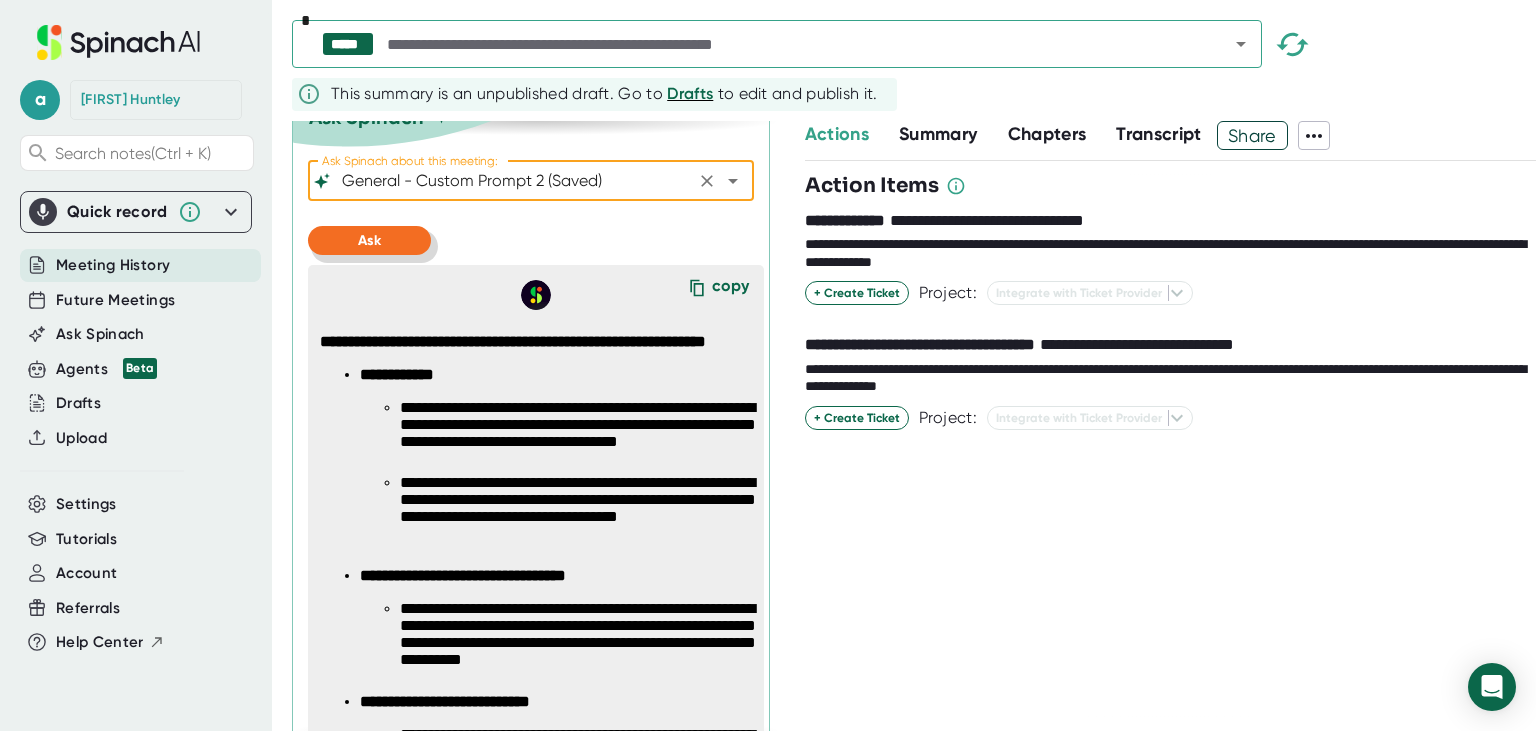 click on "Ask" at bounding box center [369, 240] 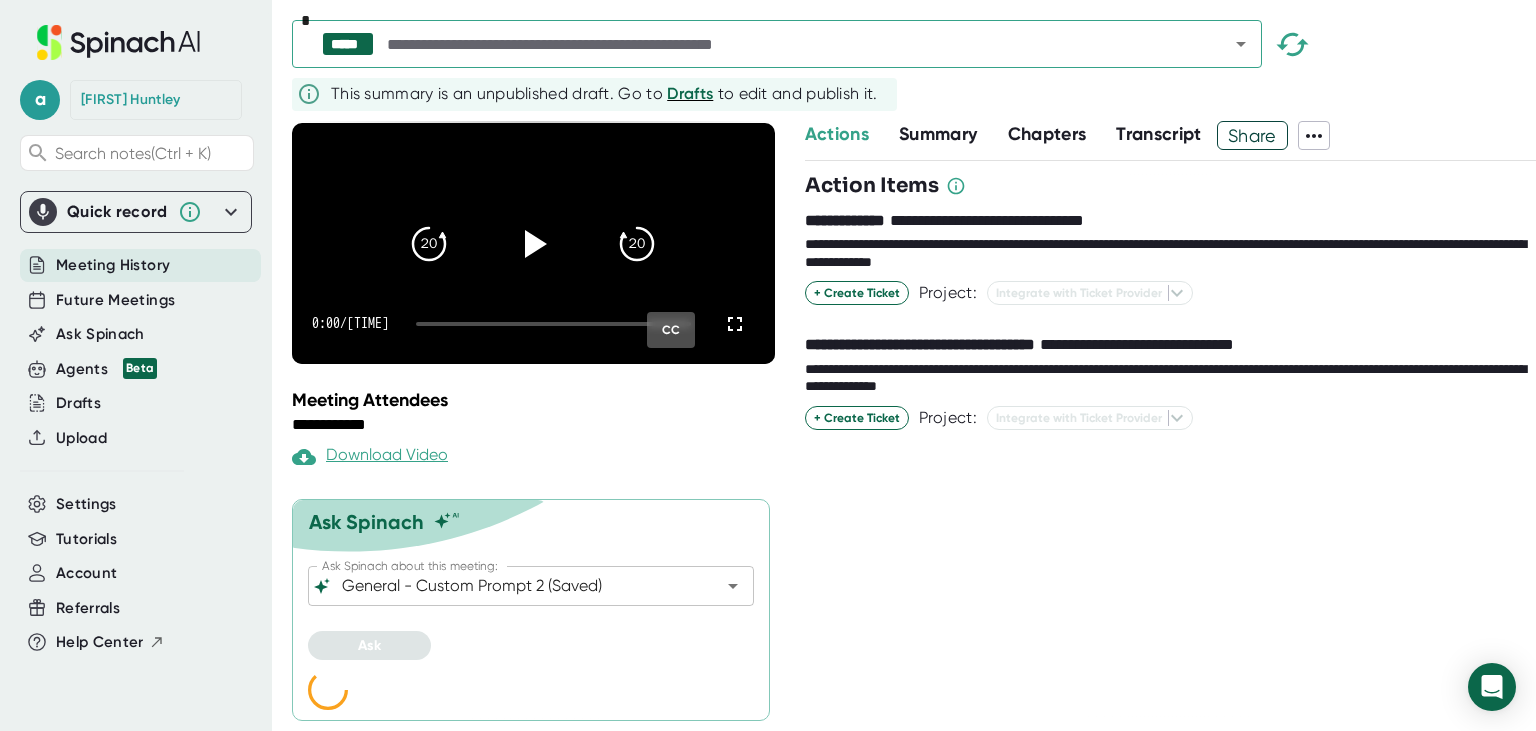 scroll, scrollTop: 176, scrollLeft: 0, axis: vertical 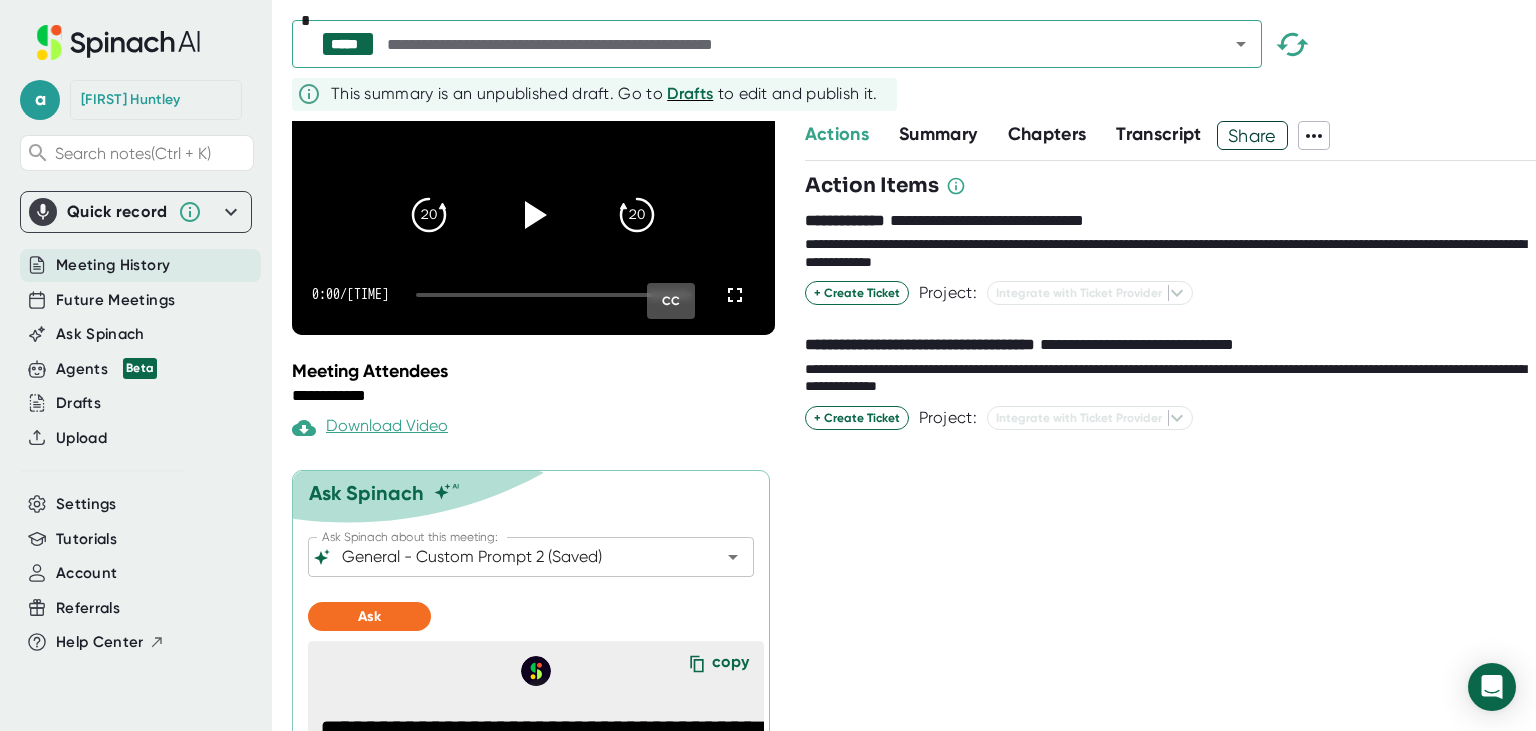 click on "**********" at bounding box center (1170, 445) 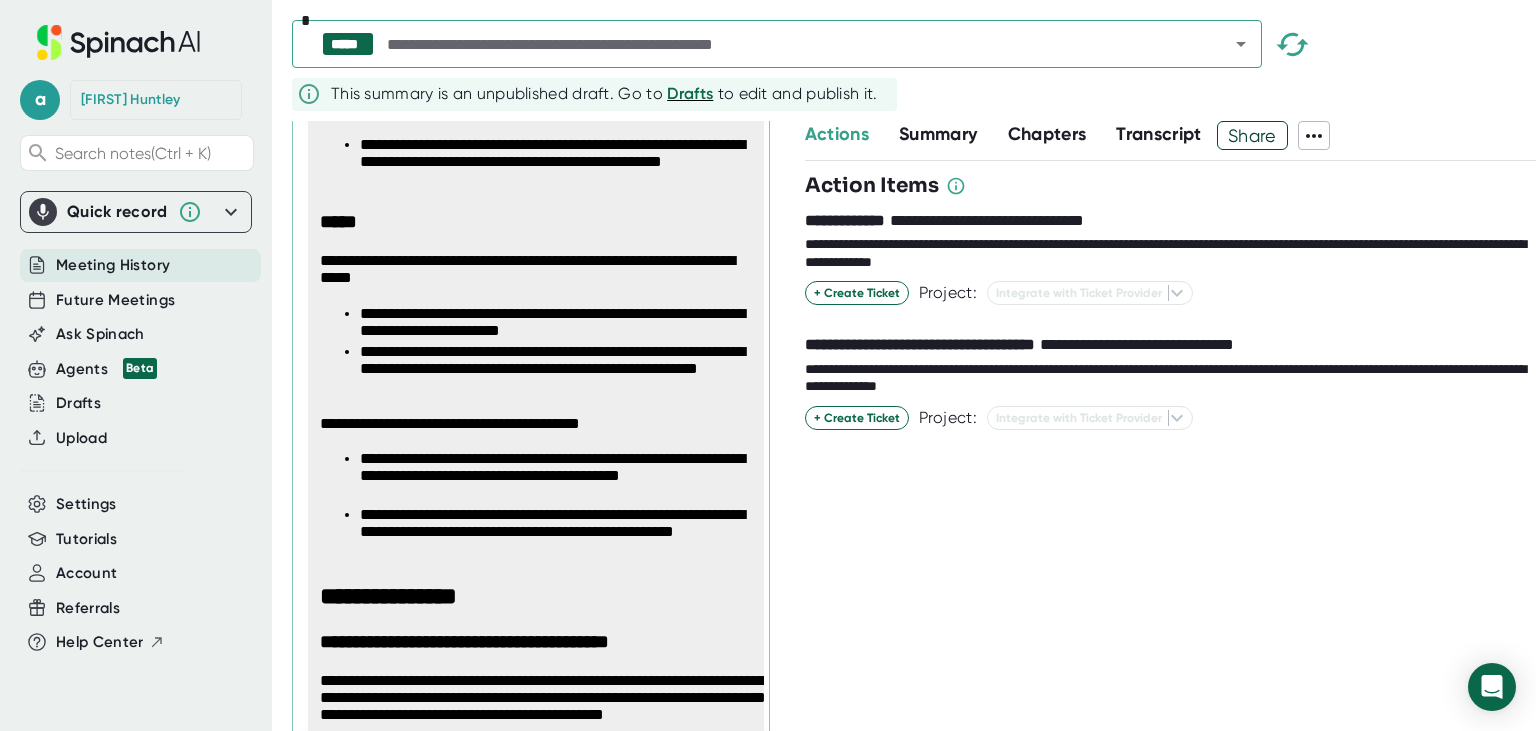 scroll, scrollTop: 1942, scrollLeft: 0, axis: vertical 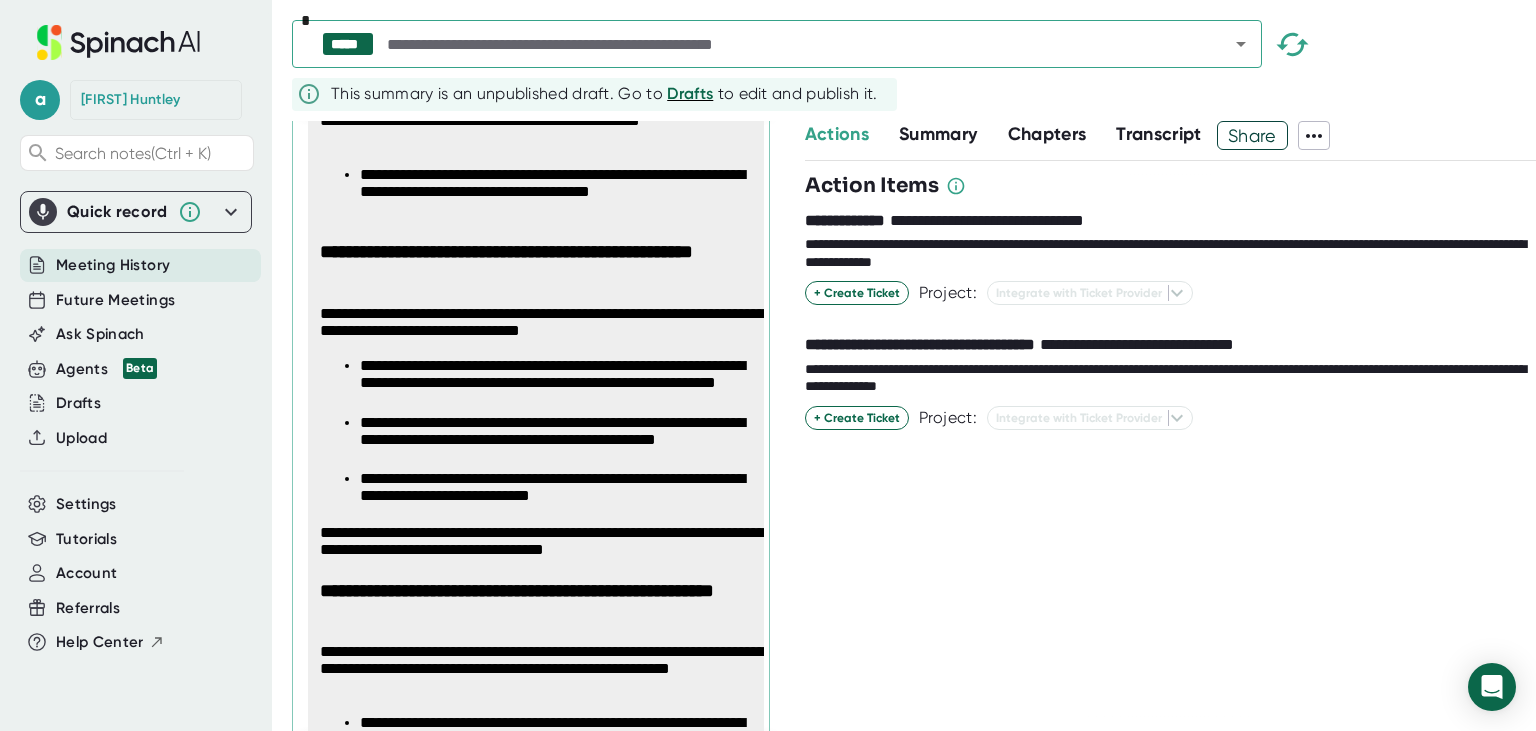 click on "Transcript" at bounding box center (1159, 134) 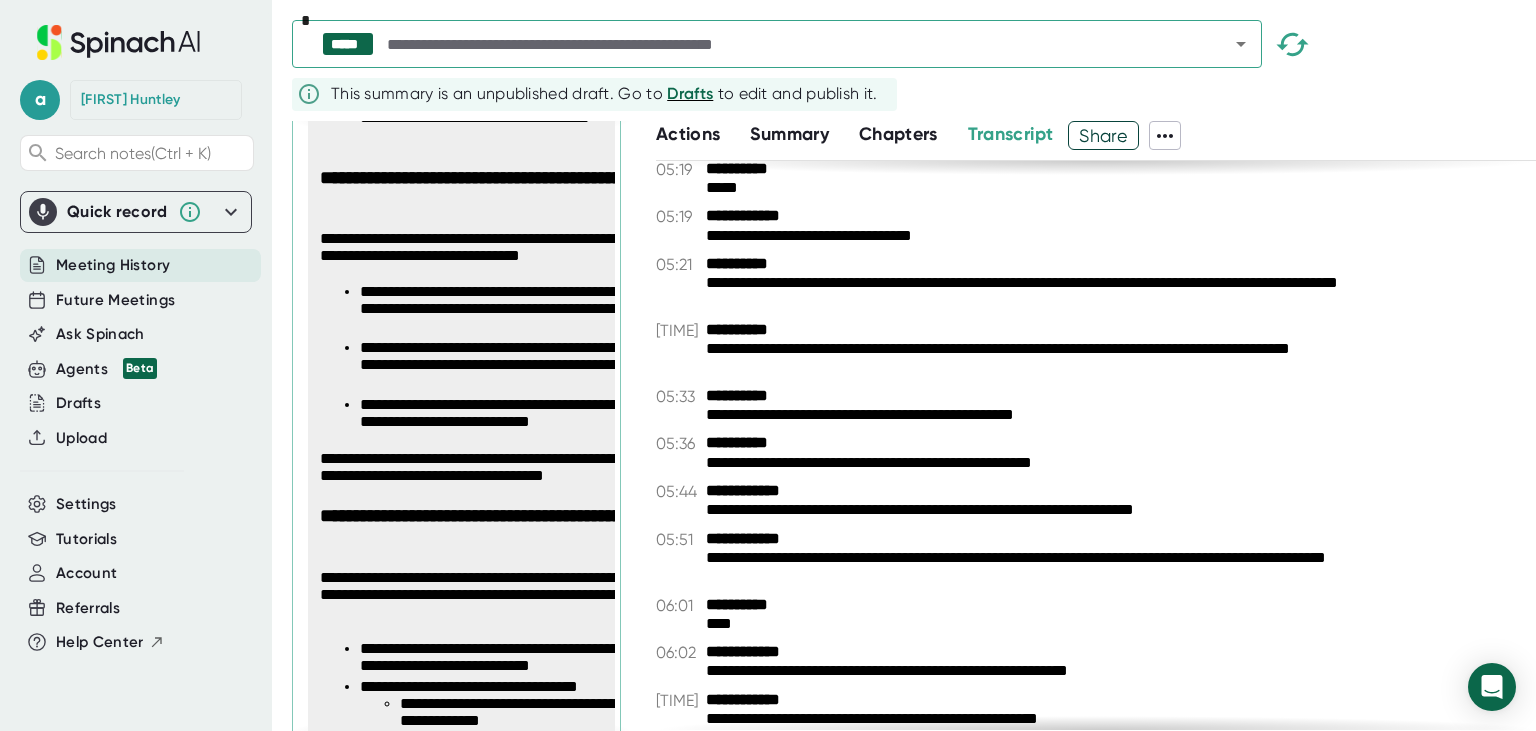 scroll, scrollTop: 2870, scrollLeft: 0, axis: vertical 